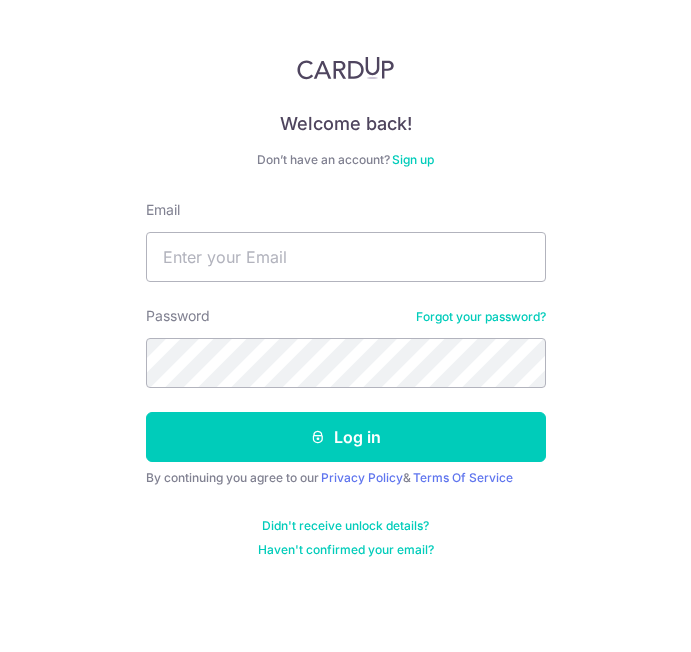 scroll, scrollTop: 0, scrollLeft: 0, axis: both 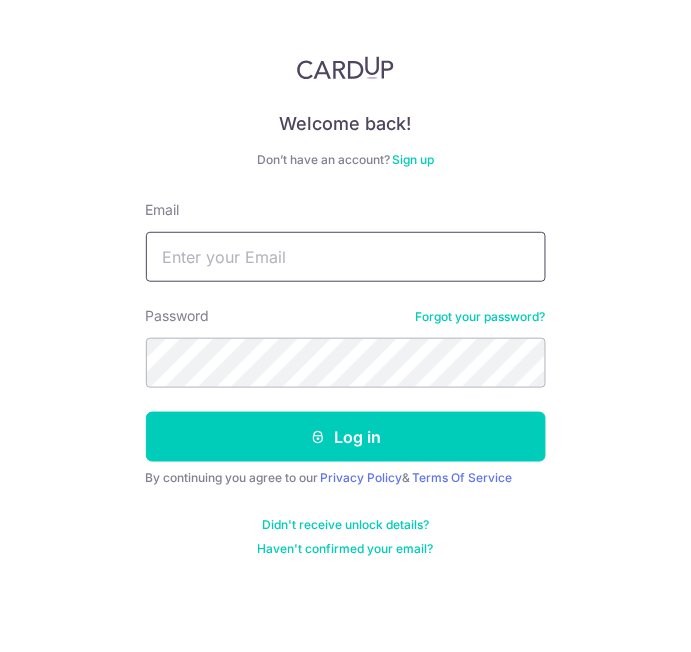 click on "Email" at bounding box center (346, 257) 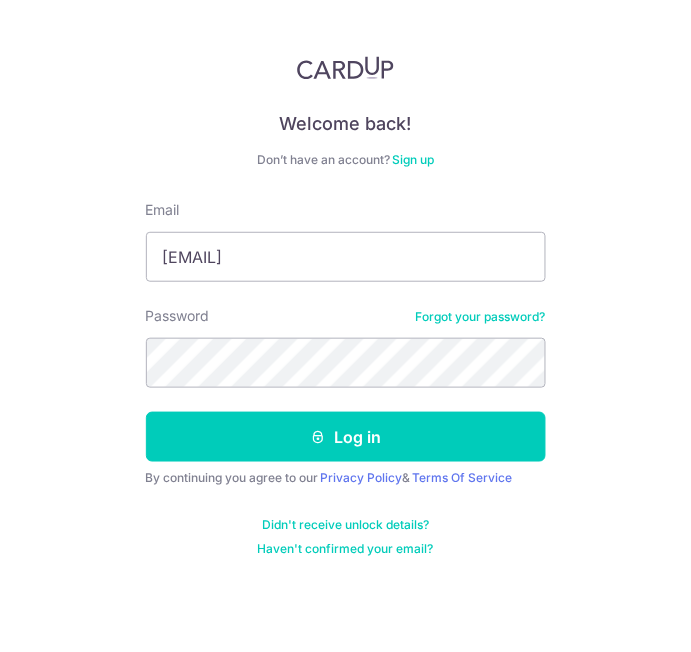 click on "Log in" at bounding box center [346, 437] 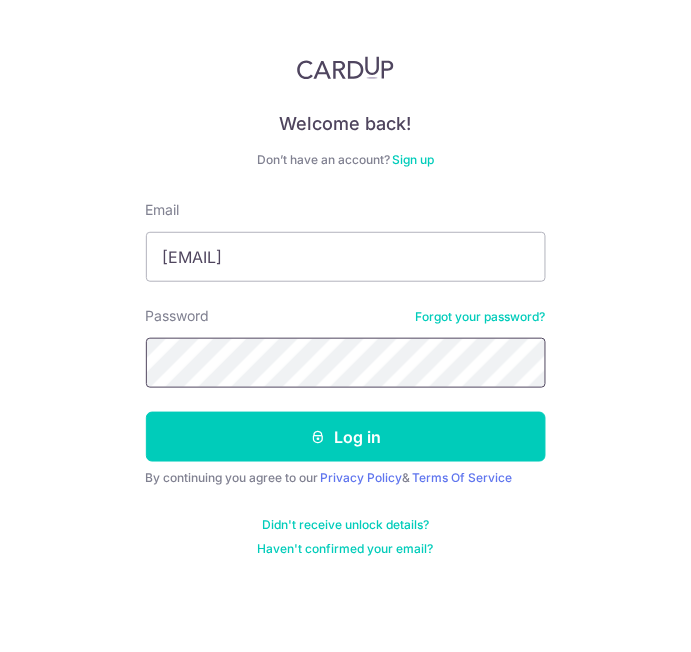 click on "Log in" at bounding box center [346, 437] 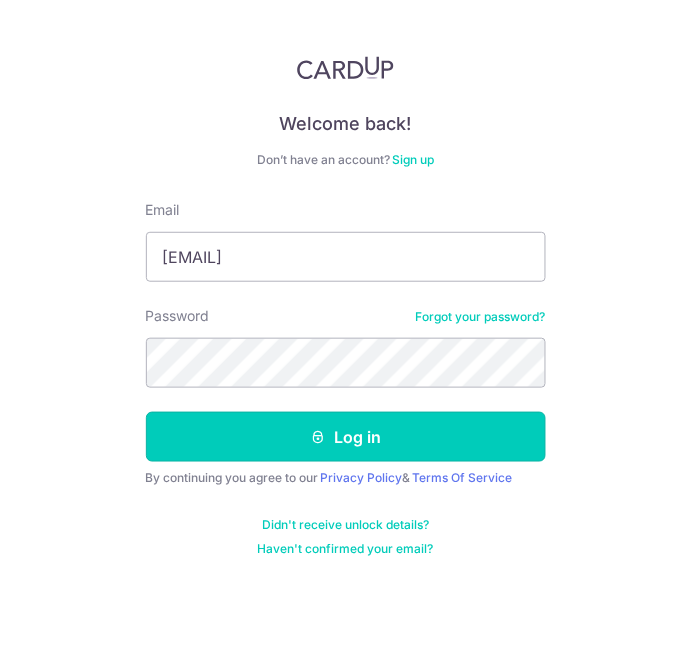 click on "Log in" at bounding box center (346, 437) 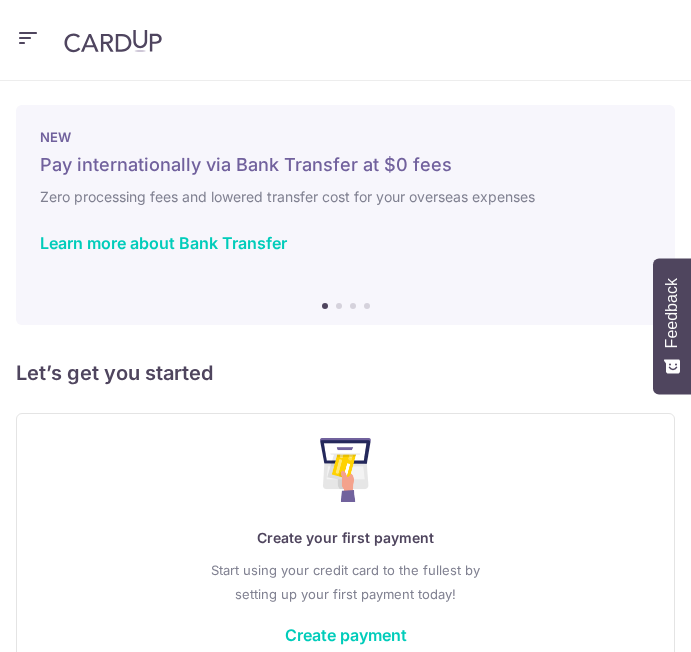 scroll, scrollTop: 0, scrollLeft: 0, axis: both 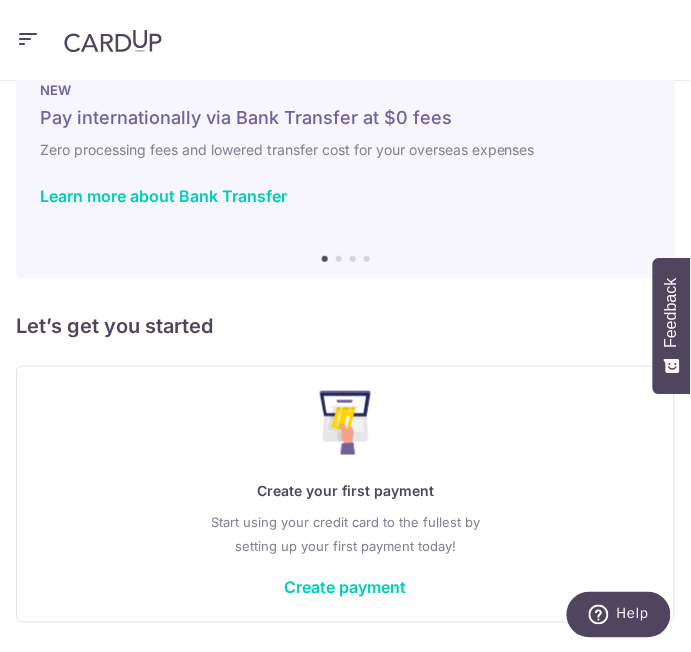 click on "Create payment" at bounding box center [346, 588] 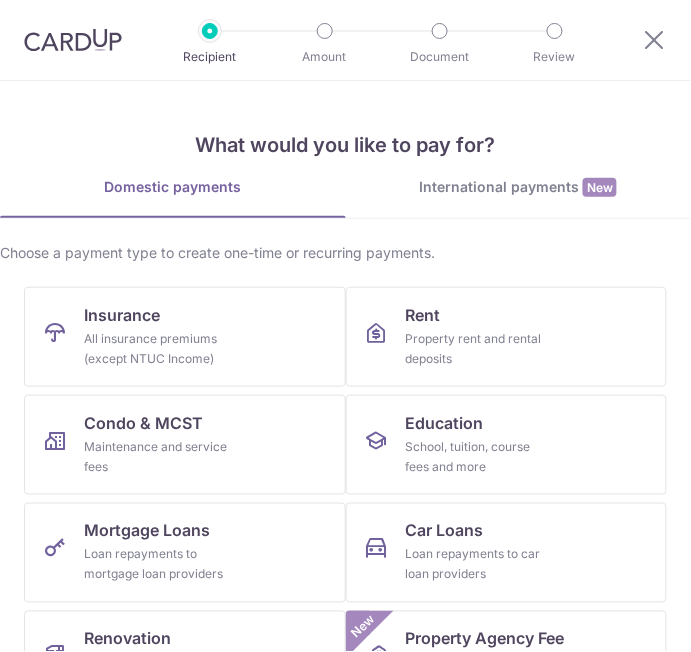 scroll, scrollTop: 0, scrollLeft: 0, axis: both 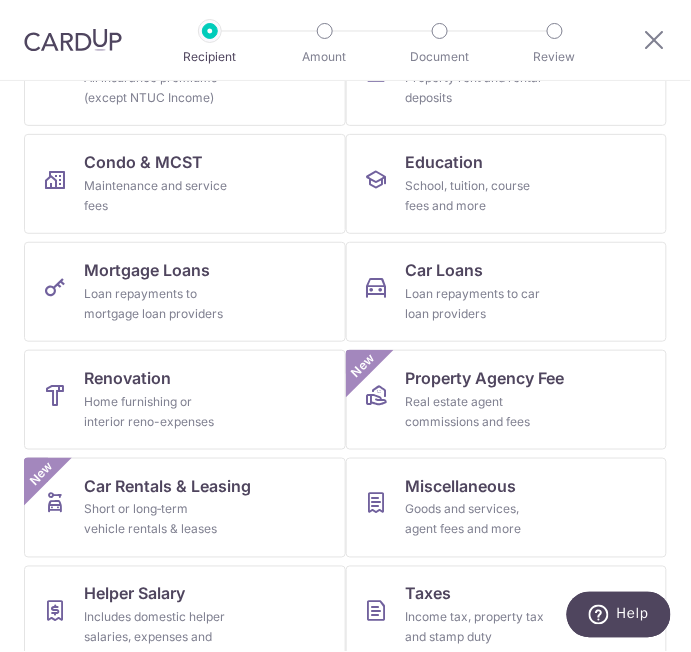 click on "Condo & MCST Maintenance and service fees" at bounding box center (185, 184) 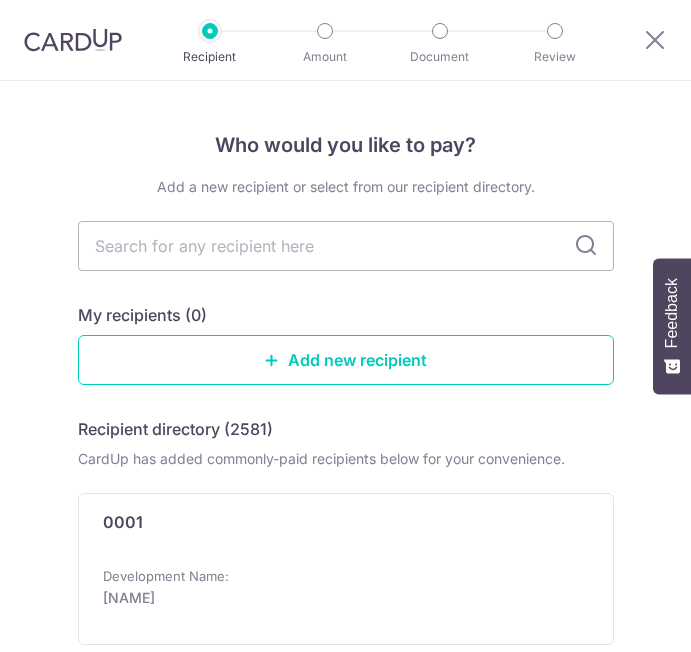 scroll, scrollTop: 0, scrollLeft: 0, axis: both 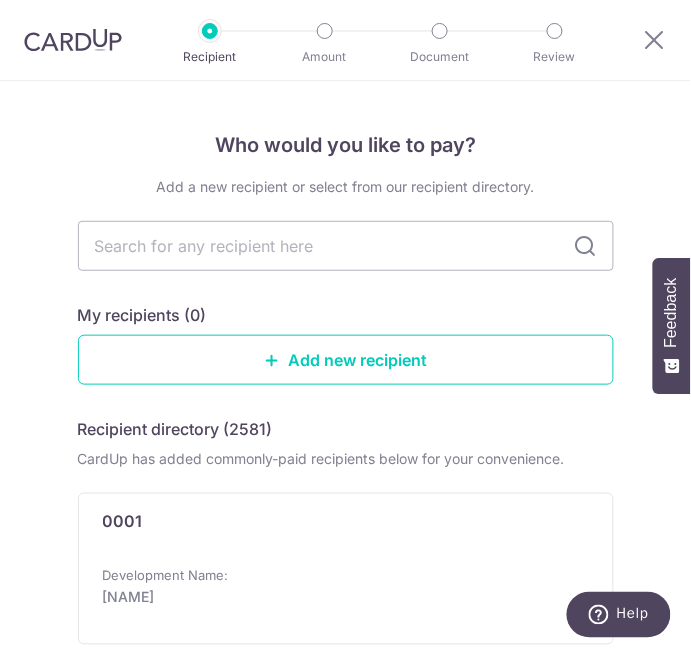 click at bounding box center [586, 246] 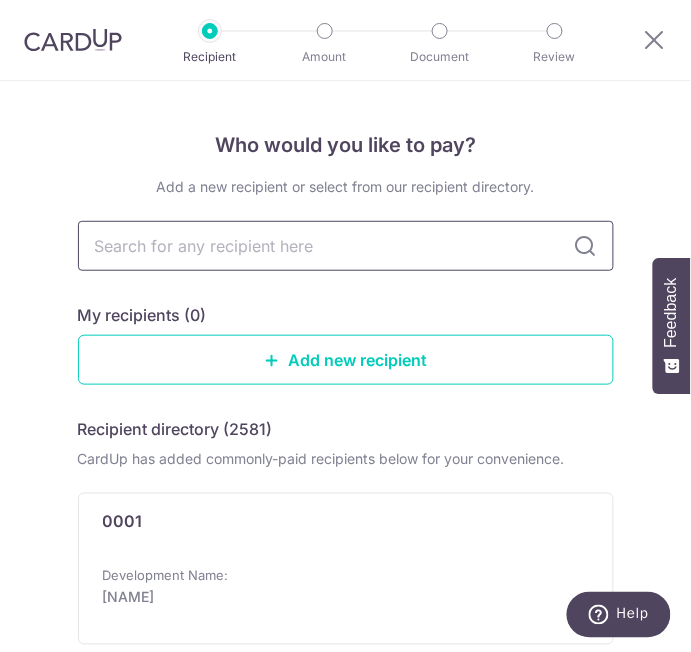 click at bounding box center [346, 246] 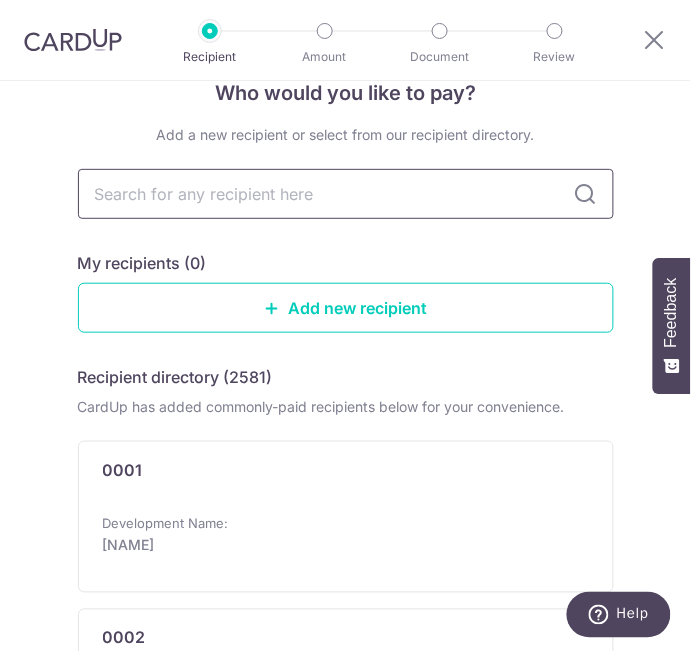 scroll, scrollTop: 52, scrollLeft: 0, axis: vertical 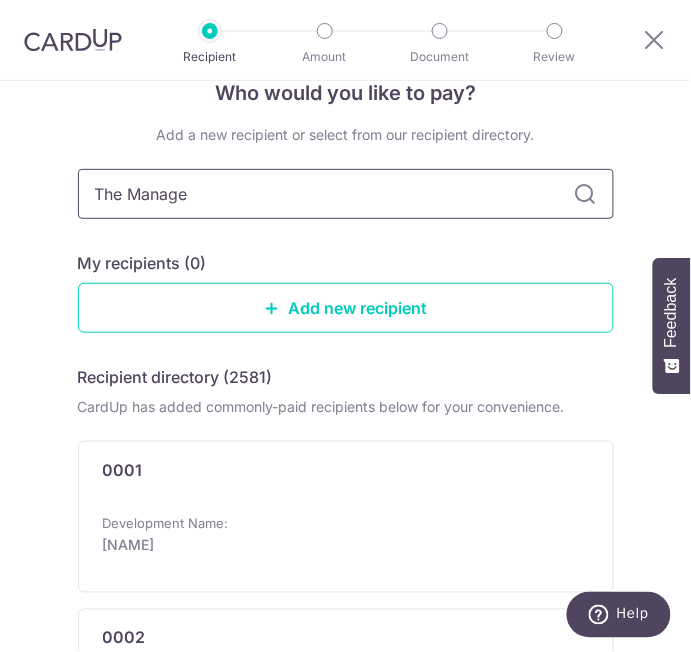 type on "The Management" 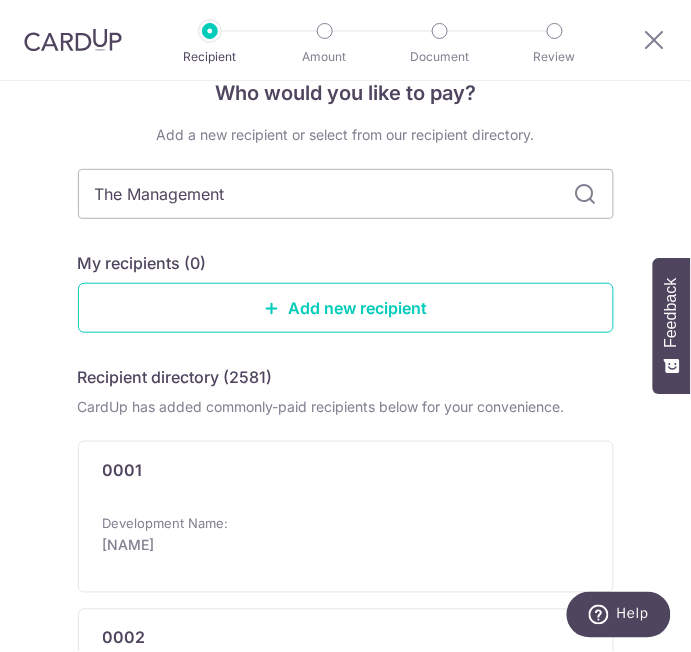 scroll, scrollTop: 0, scrollLeft: 0, axis: both 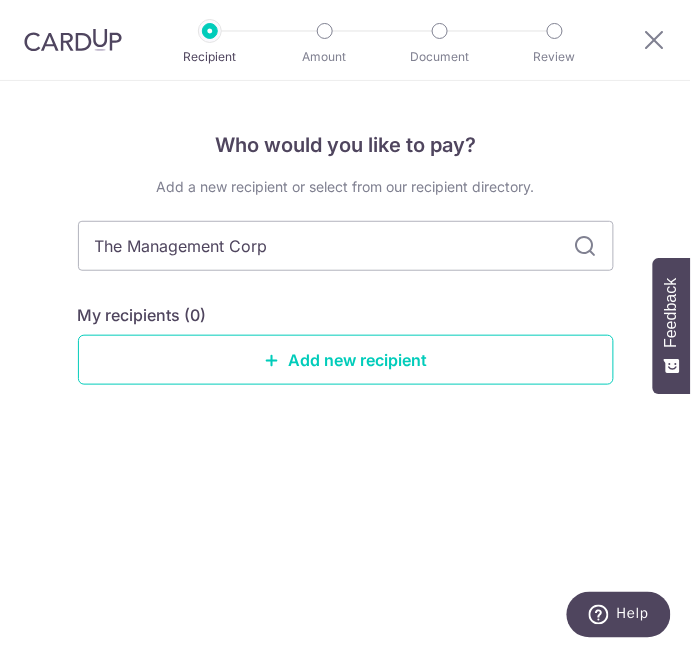 type on "The Management Corporate" 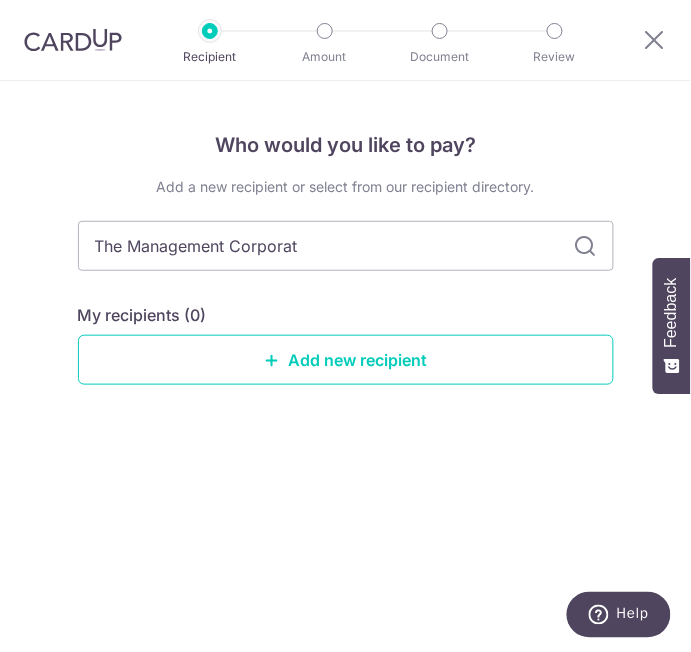 type on "The Management Corporation" 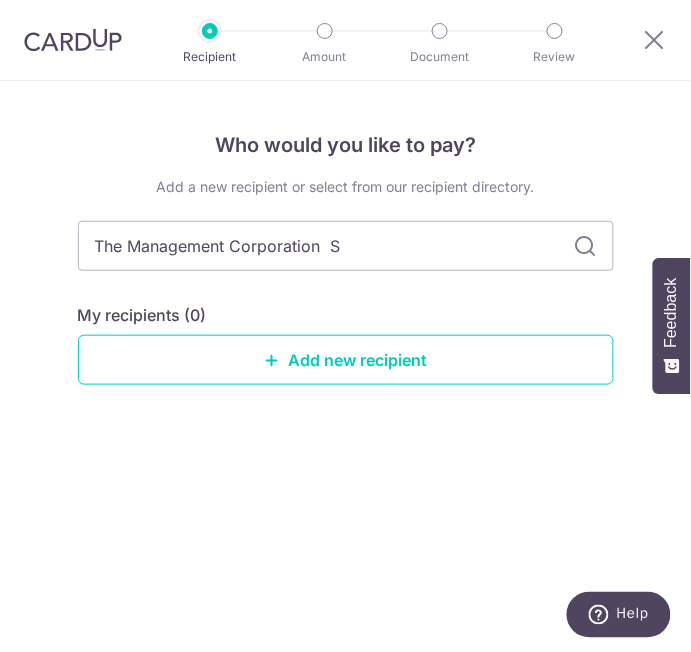 type on "The Management Corporation  S." 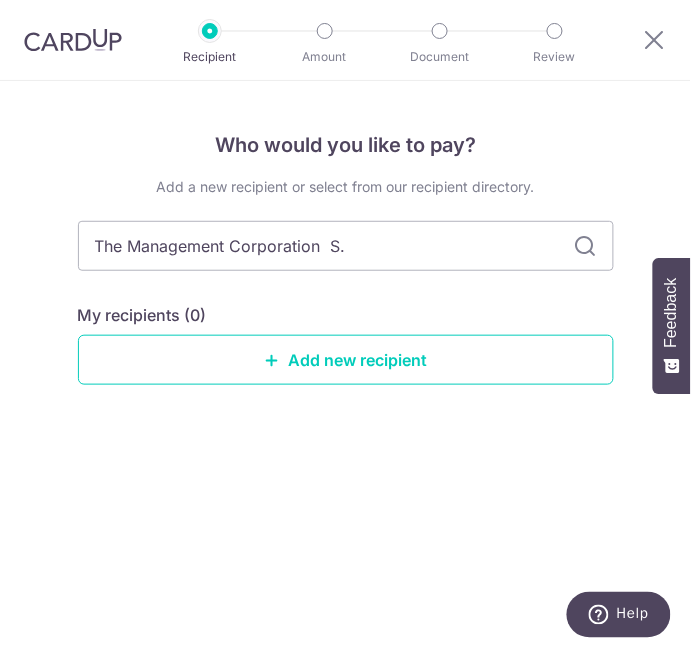 type on "The Management Corporation  S." 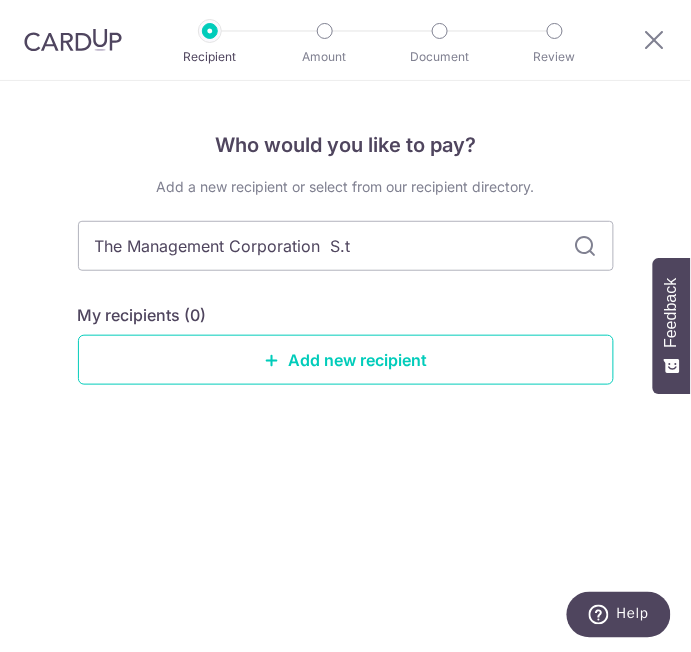 type on "The Management Corporation  S." 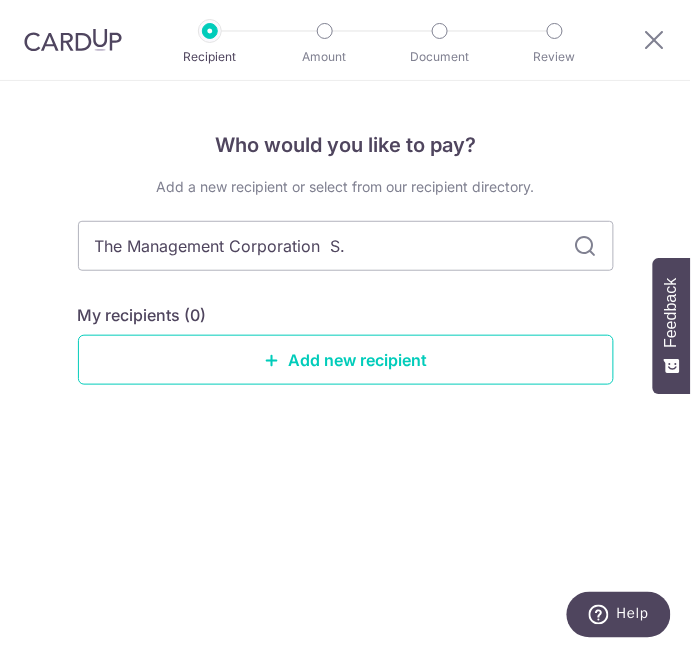 type on "The Management Corporation  S.t" 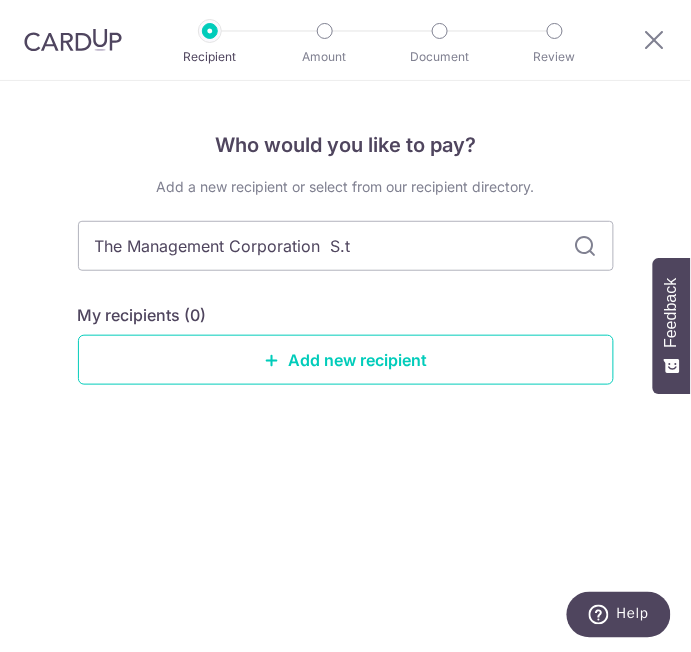 type on "The Management Corporation  S." 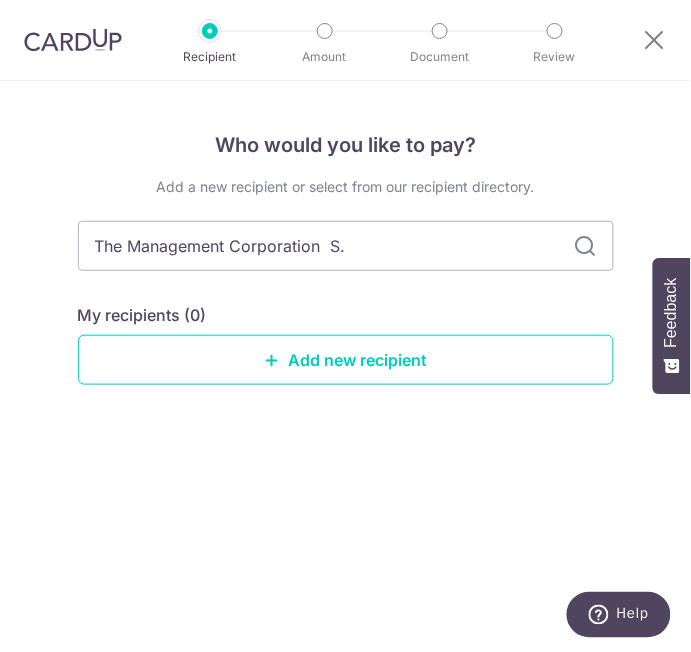 type on "The Management Corporation  S.T" 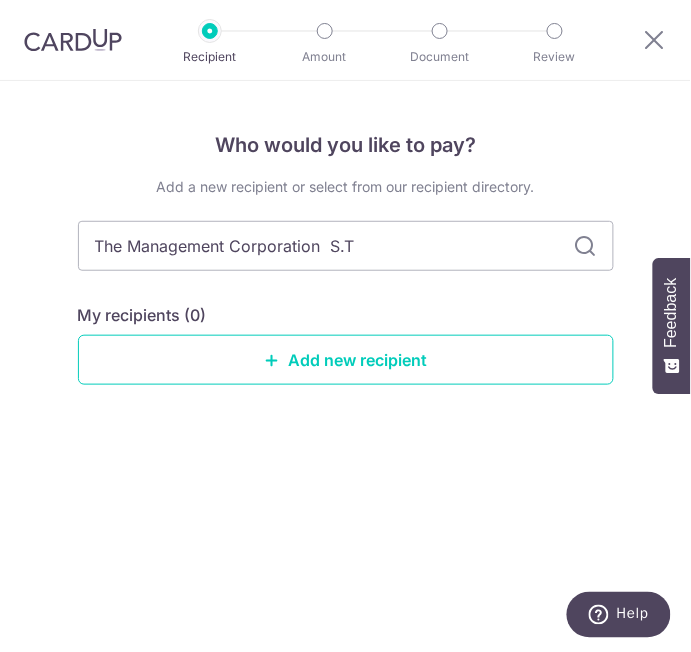 type on "The Management Corporation  S.T." 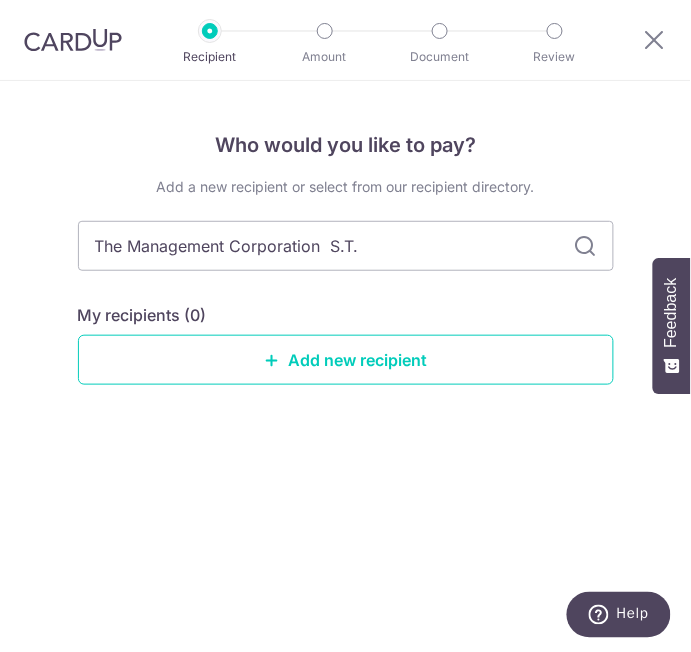 type on "The Management Corporation  S.T." 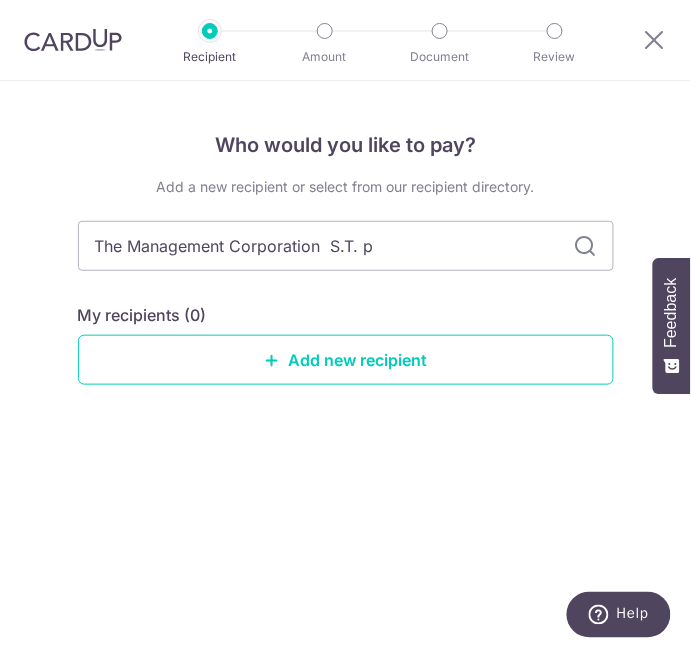 type on "The Management Corporation  S.T." 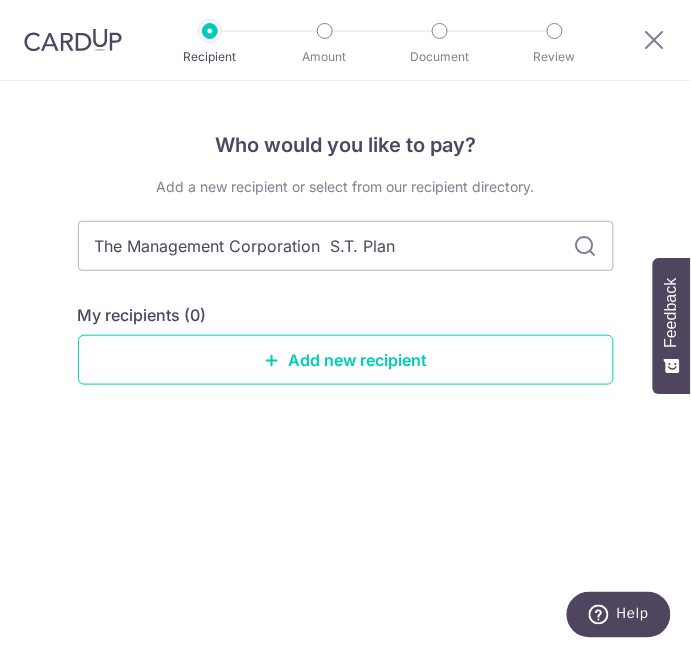 type on "The Management Corporation  S.T. Plan" 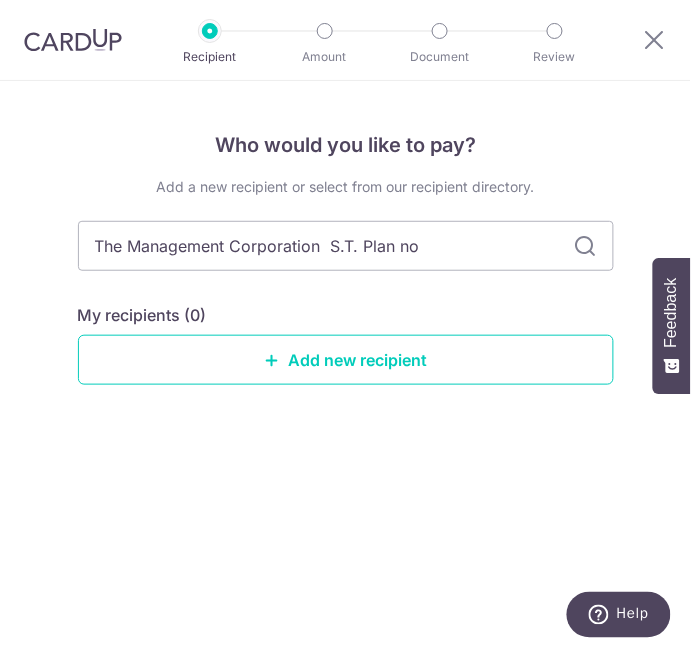 type on "The Management Corporation  S.T. Plan n" 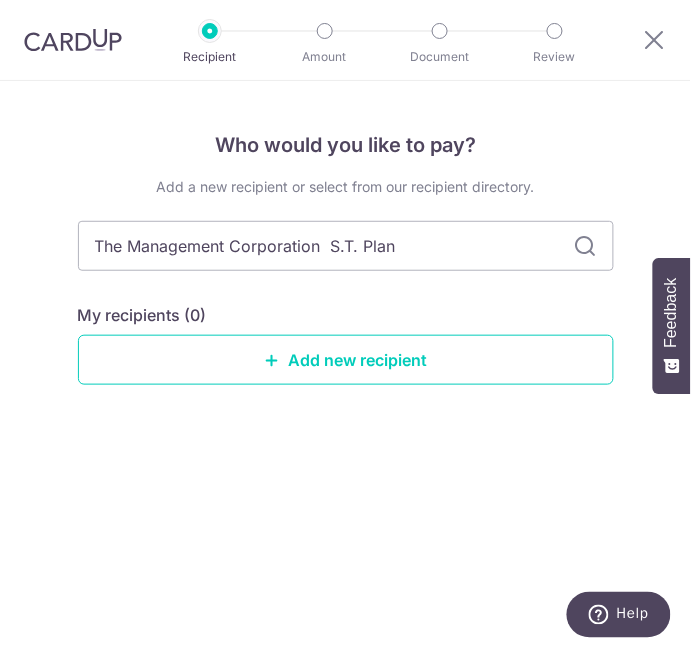 type on "The Management Corporation  S.T. Plan N" 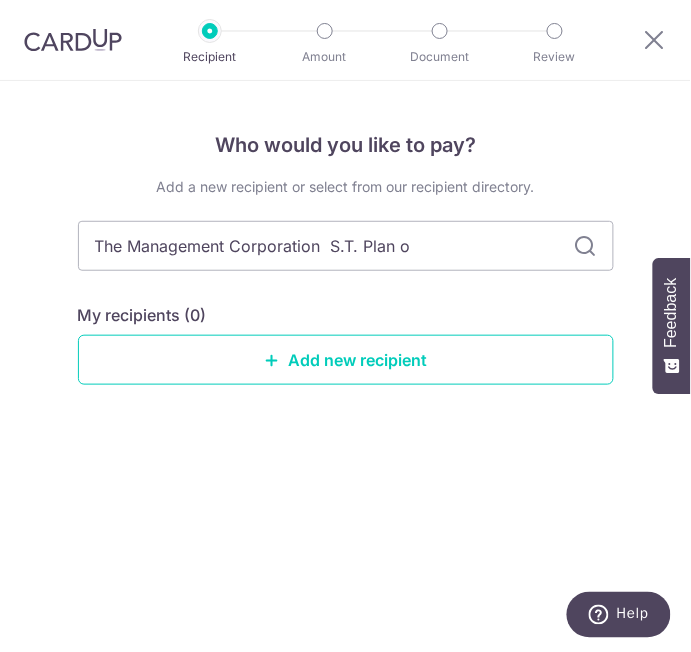 type on "The Management Corporation  S.T. Plan" 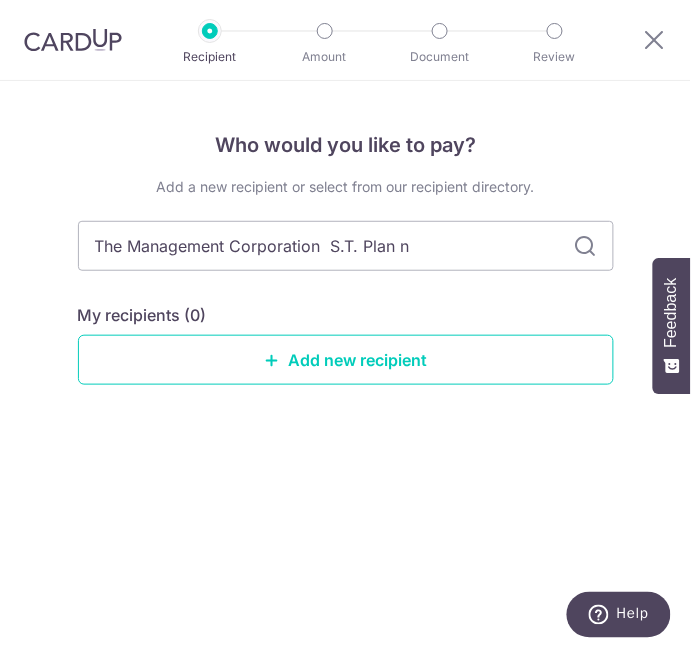 type on "The Management Corporation  S.T. Plan" 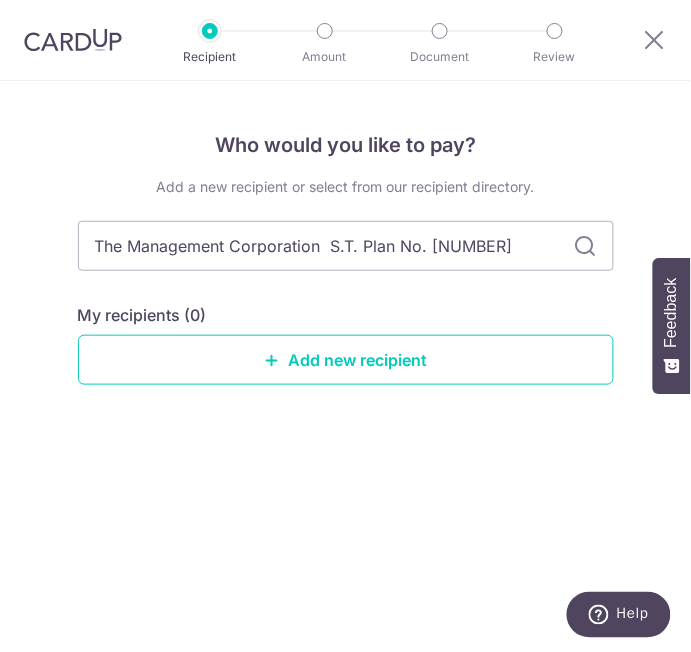 type on "The Management Corporation  S.T. Plan No. 4099" 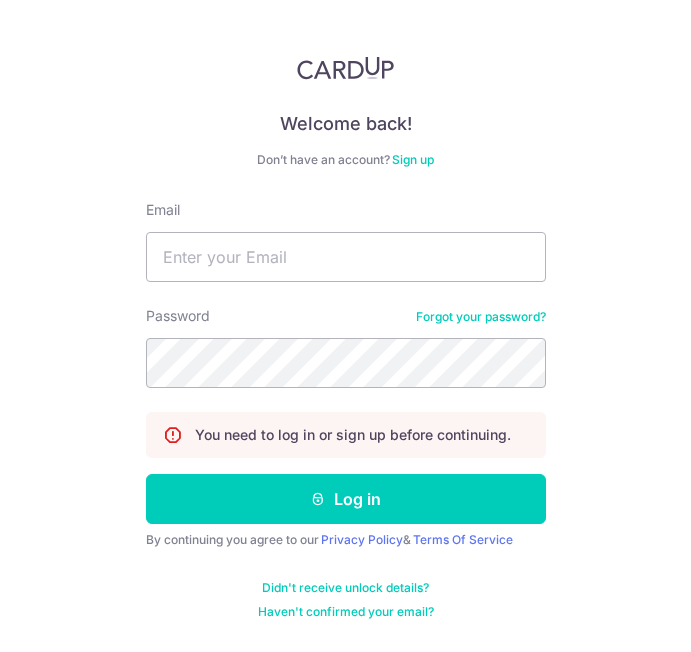 scroll, scrollTop: 0, scrollLeft: 0, axis: both 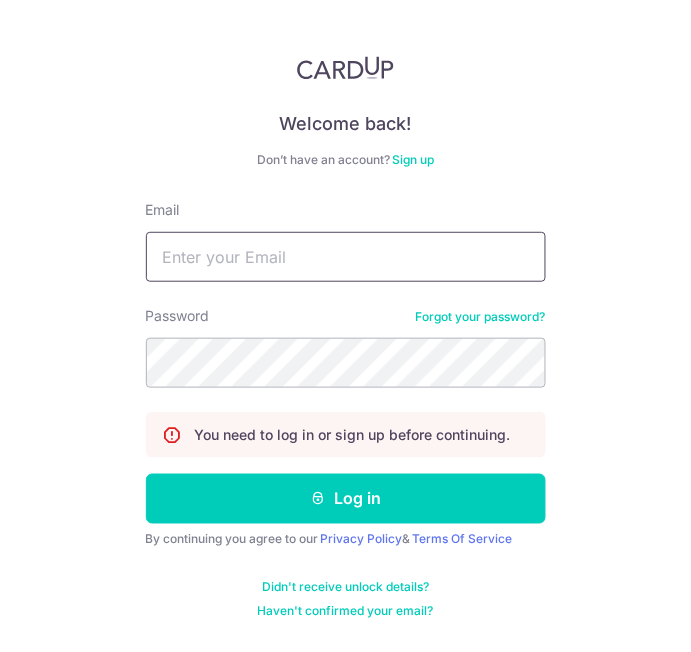 click on "Email" at bounding box center [346, 257] 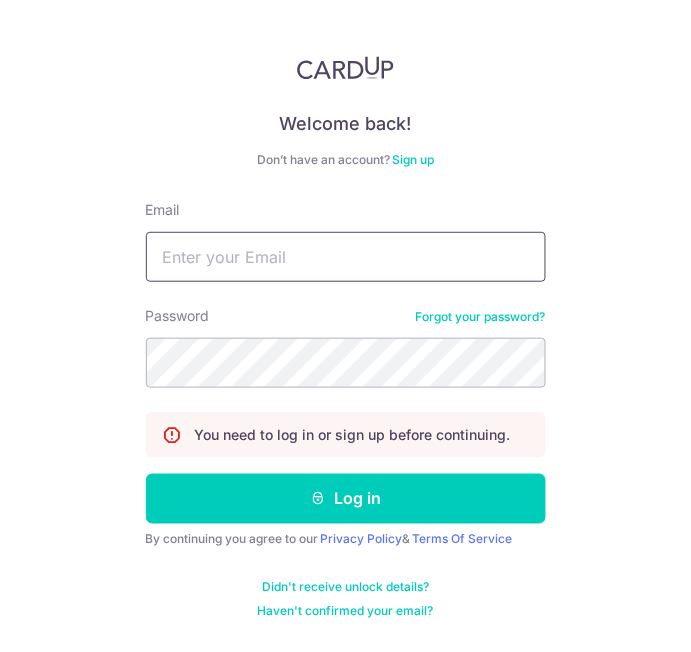 type on "[EMAIL]" 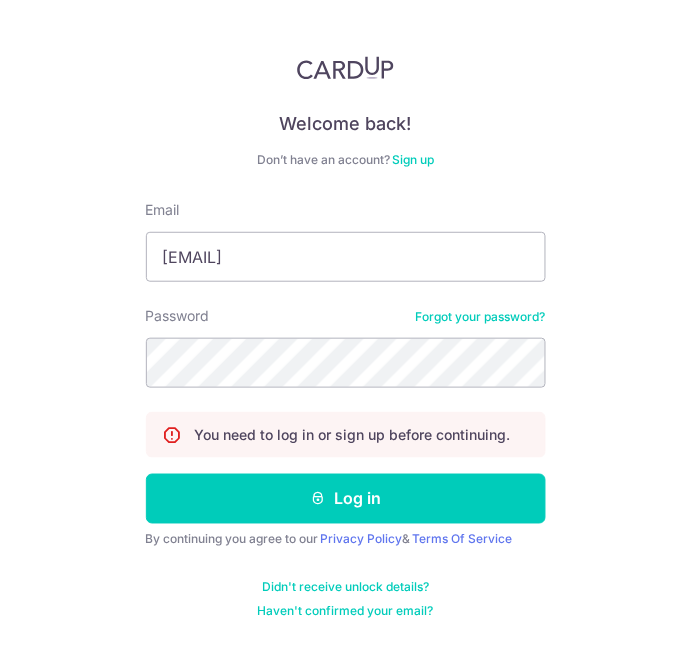 click on "Log in" at bounding box center [346, 499] 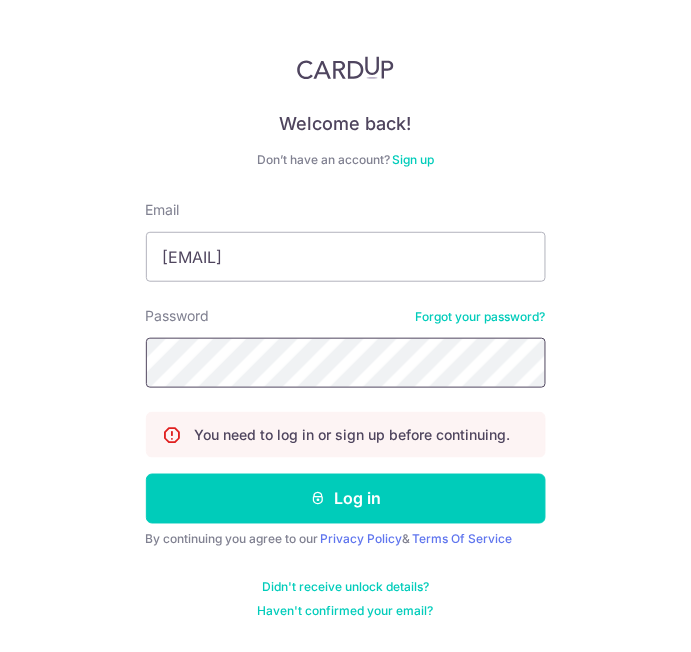 click on "Log in" at bounding box center [346, 499] 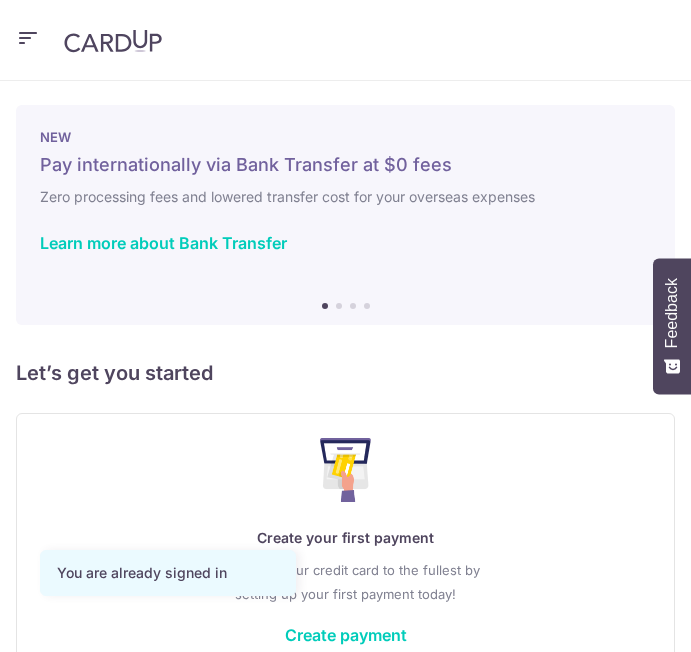 scroll, scrollTop: 0, scrollLeft: 0, axis: both 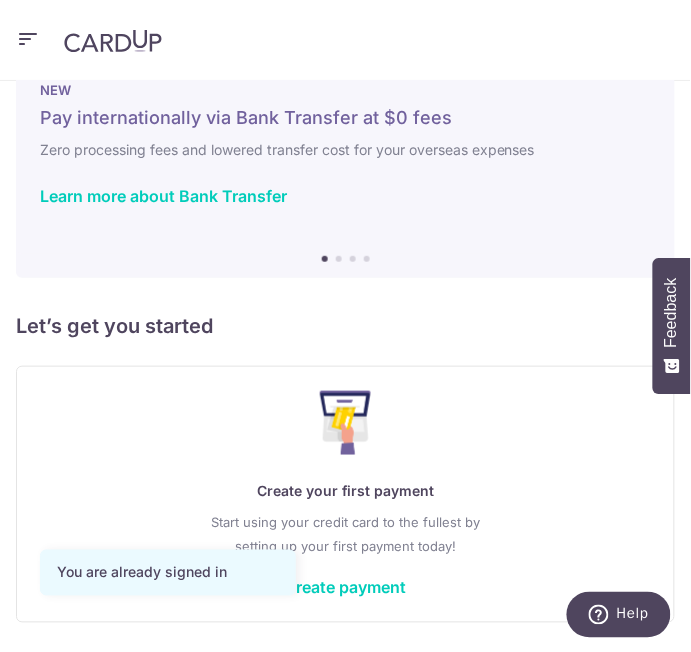 click on "Create payment" at bounding box center [346, 588] 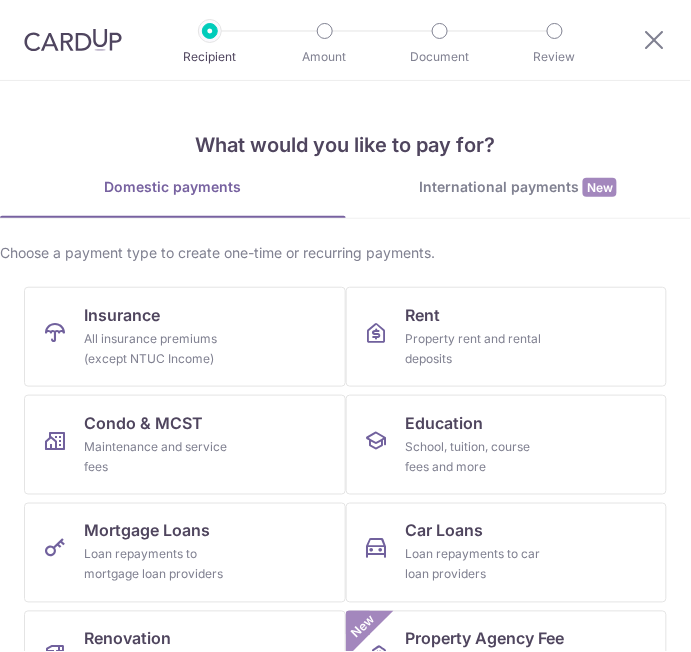 scroll, scrollTop: 0, scrollLeft: 0, axis: both 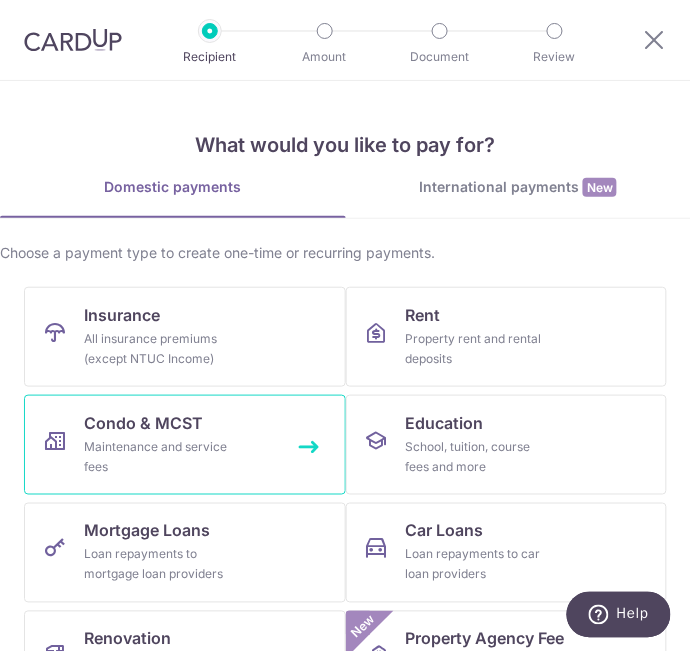 click on "Maintenance and service fees" at bounding box center (156, 457) 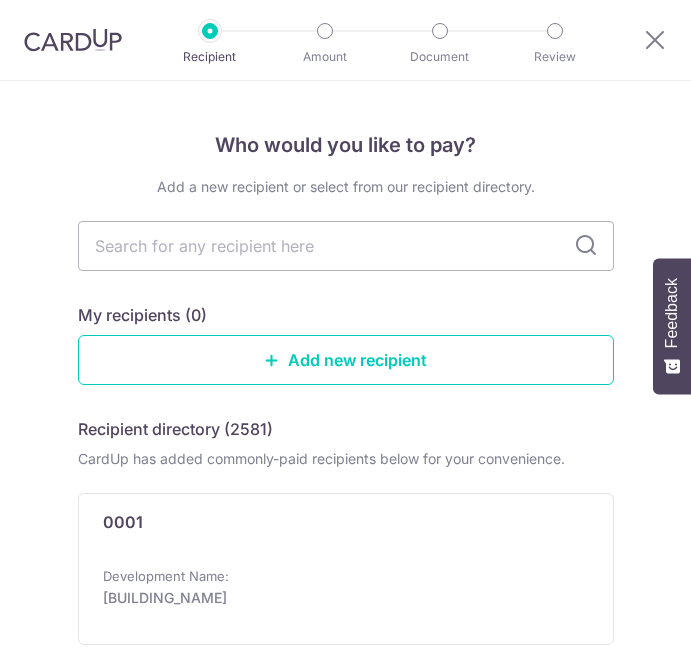 scroll, scrollTop: 0, scrollLeft: 0, axis: both 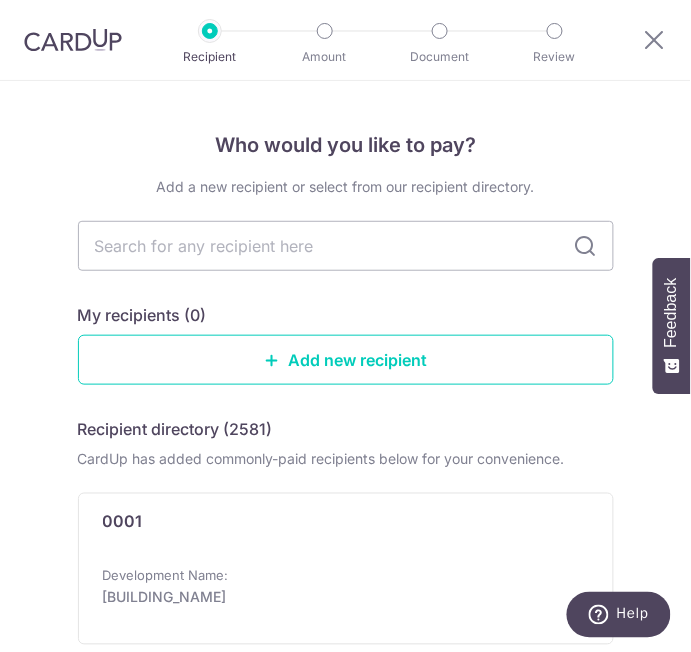 click at bounding box center [346, 246] 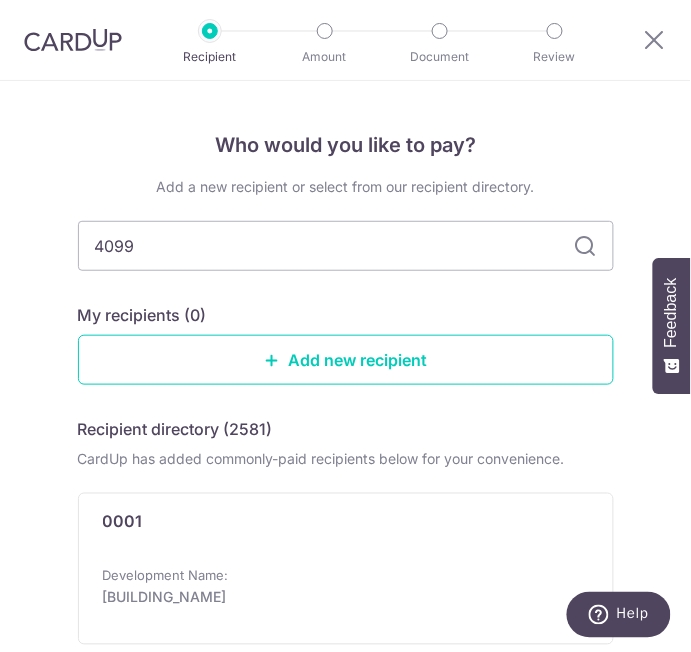 type on "4099" 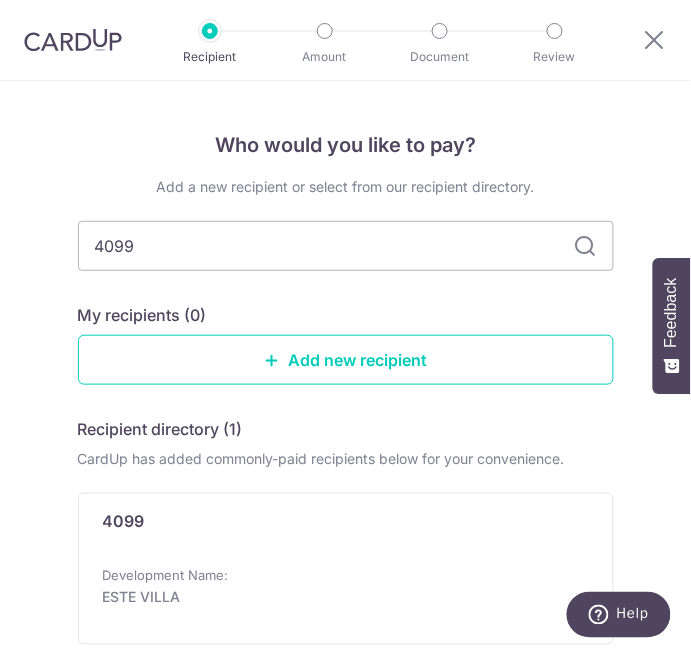 click at bounding box center (586, 246) 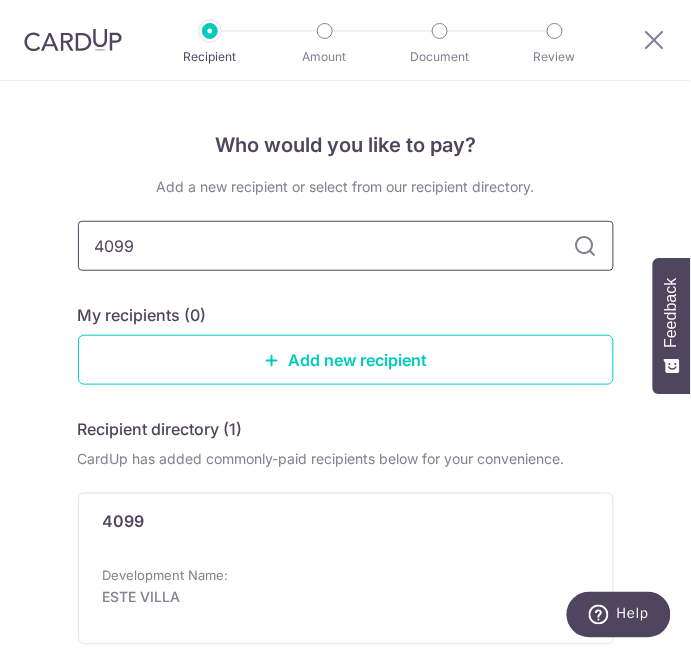 click on "4099" at bounding box center (346, 246) 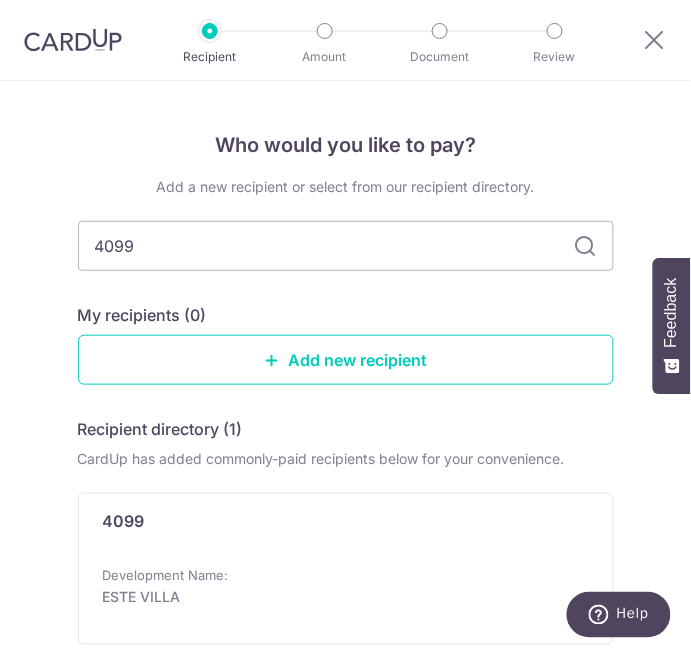 click at bounding box center (586, 246) 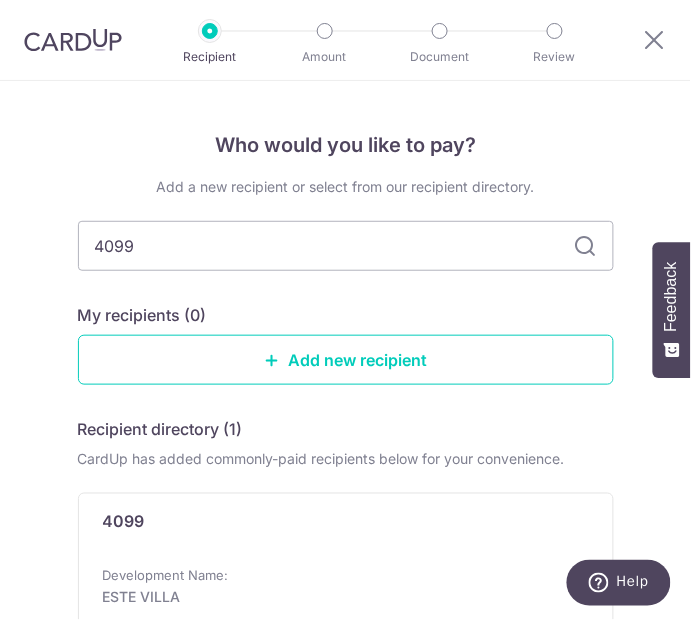click at bounding box center [586, 246] 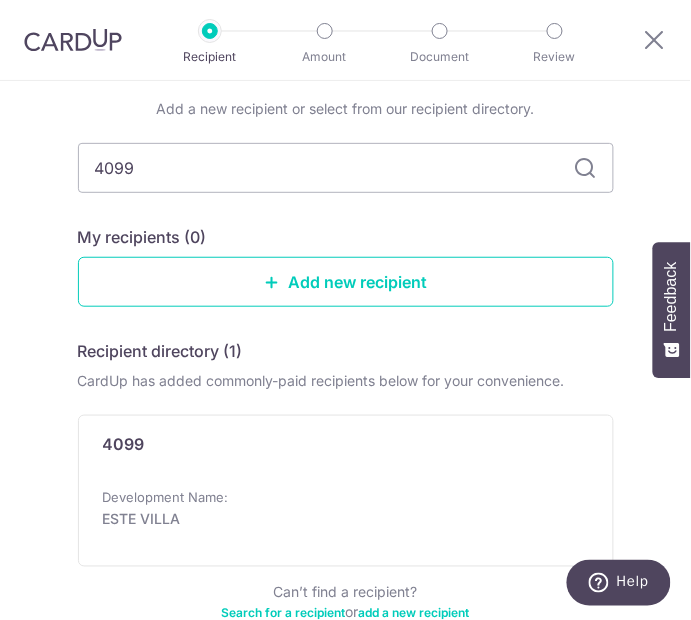 scroll, scrollTop: 103, scrollLeft: 0, axis: vertical 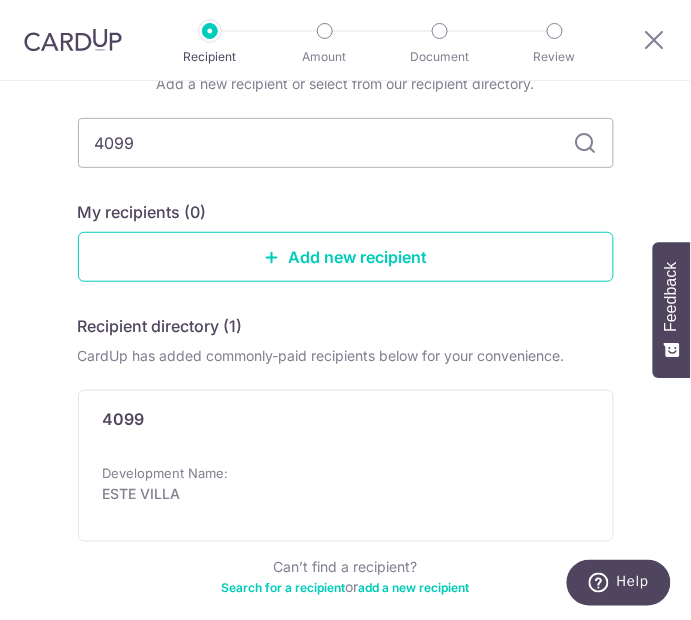 click on "4099" at bounding box center [124, 419] 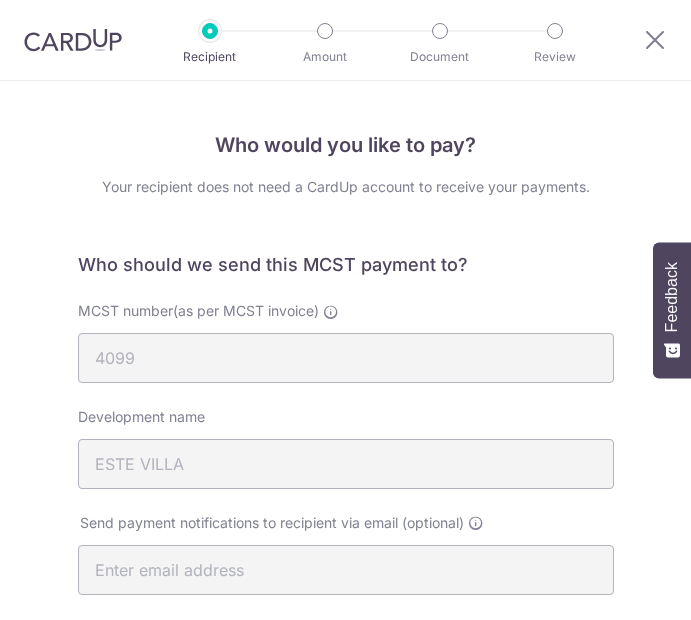 scroll, scrollTop: 0, scrollLeft: 0, axis: both 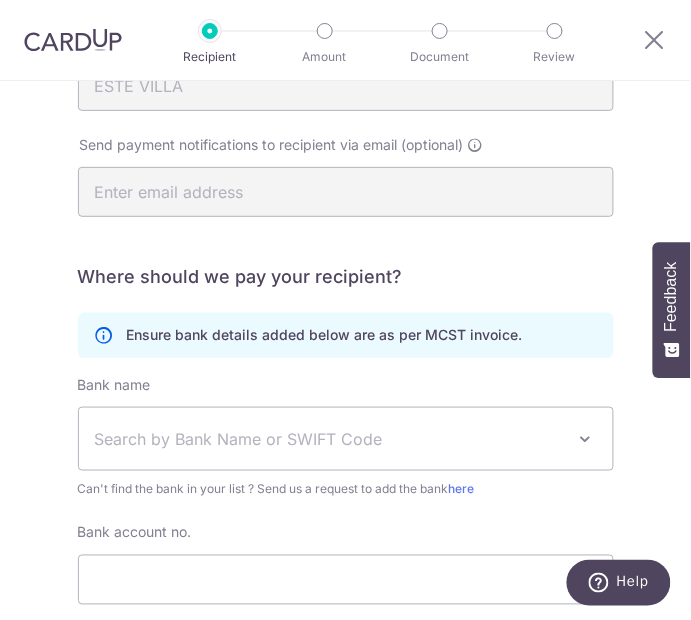 click on "Search by Bank Name or SWIFT Code" at bounding box center (346, 439) 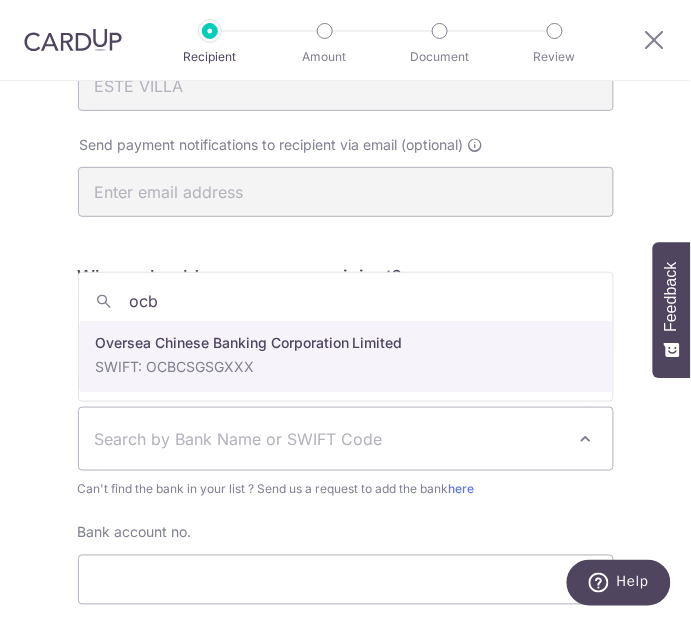 type on "ocbc" 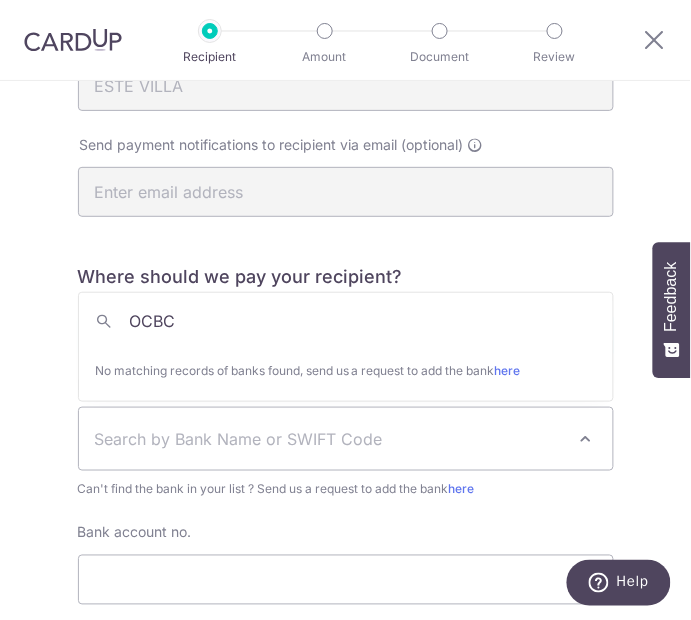 scroll, scrollTop: 378, scrollLeft: 0, axis: vertical 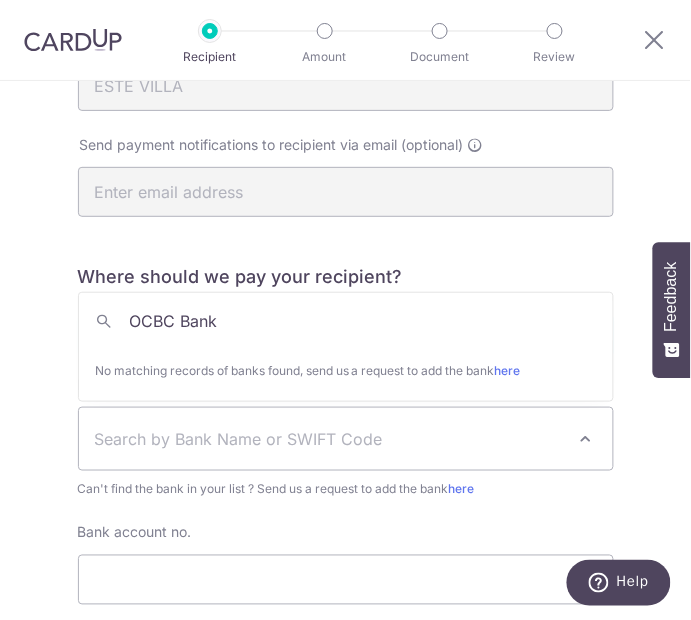 click on "No matching records of banks found, send us a request to add the bank  here" at bounding box center [346, 367] 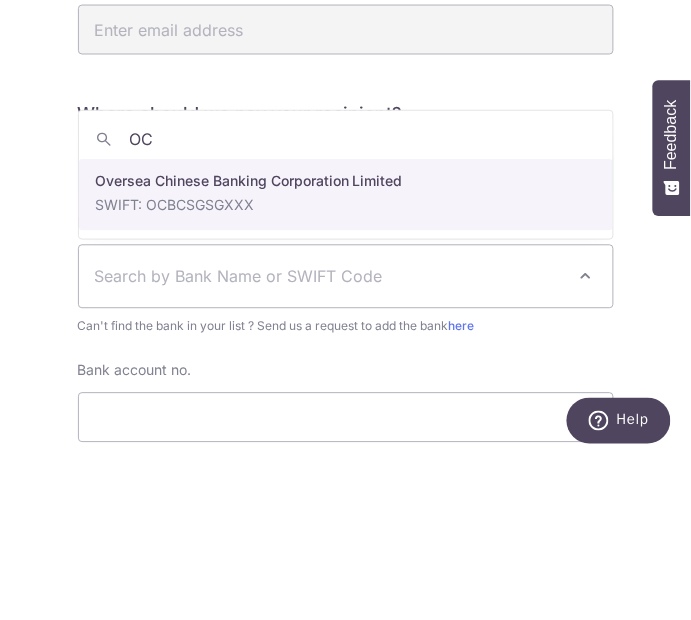 type on "O" 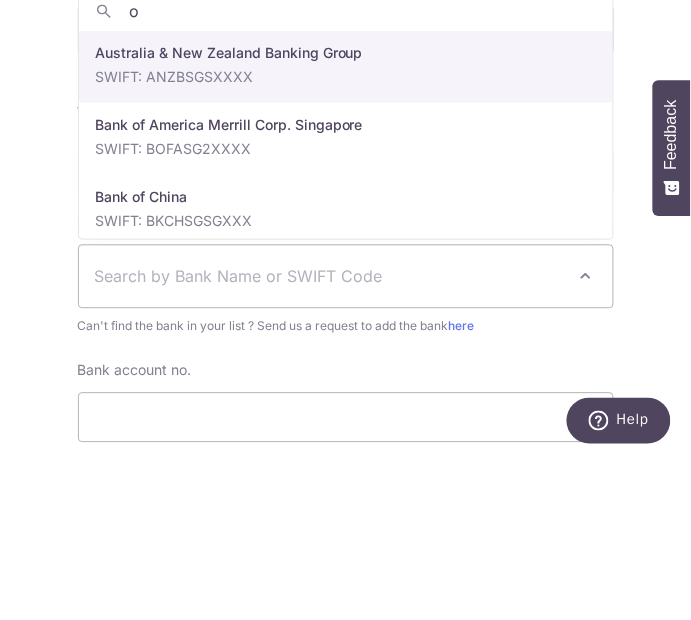 type on "oc" 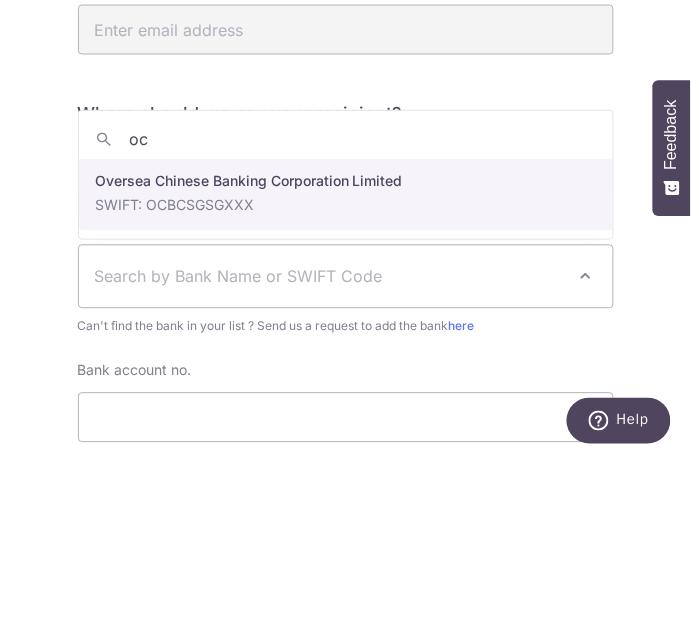 select on "12" 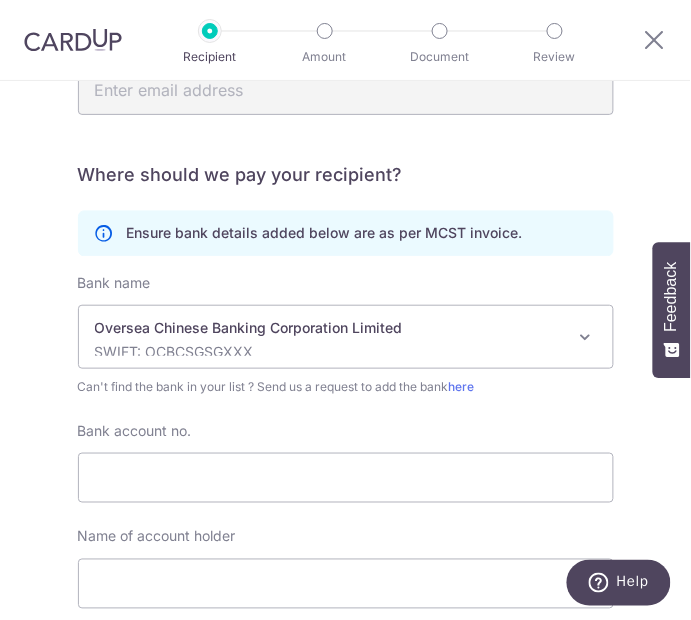 scroll, scrollTop: 481, scrollLeft: 0, axis: vertical 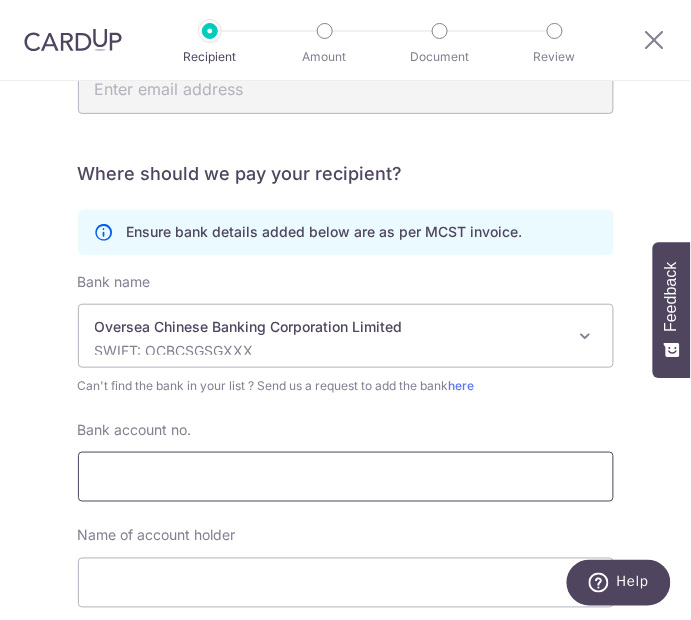 click on "Bank account no." at bounding box center (346, 477) 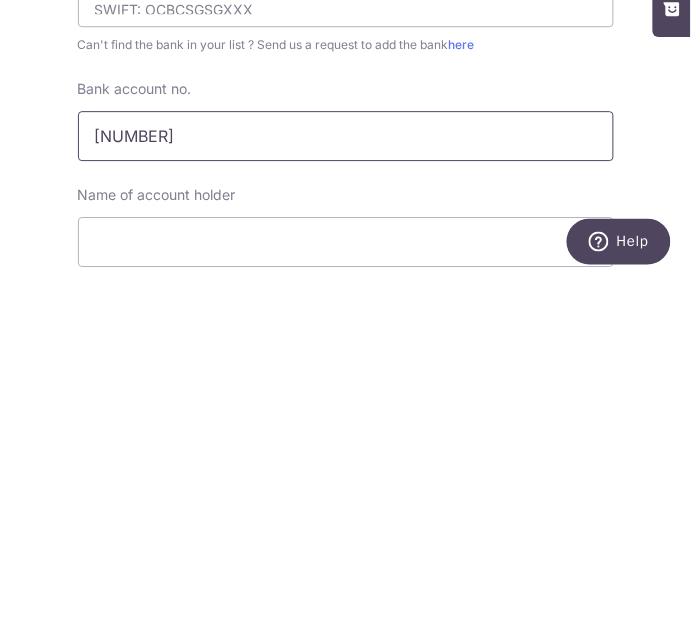 type on "689199818001" 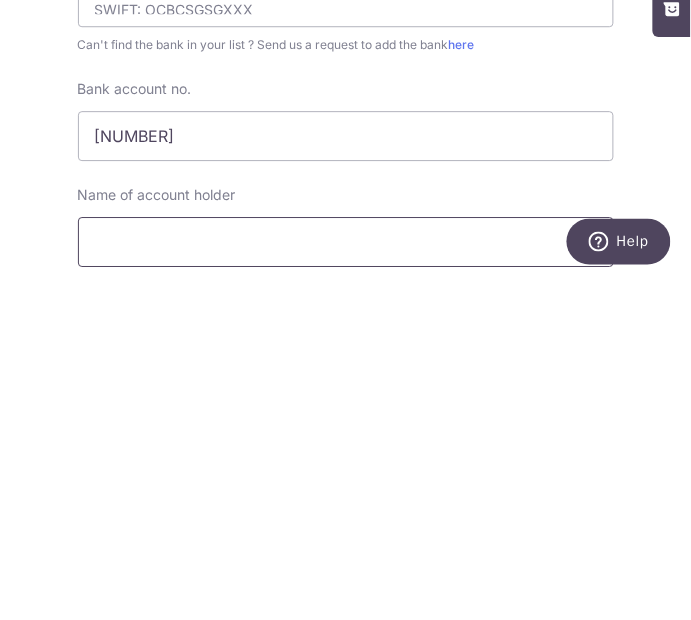 click at bounding box center (346, 583) 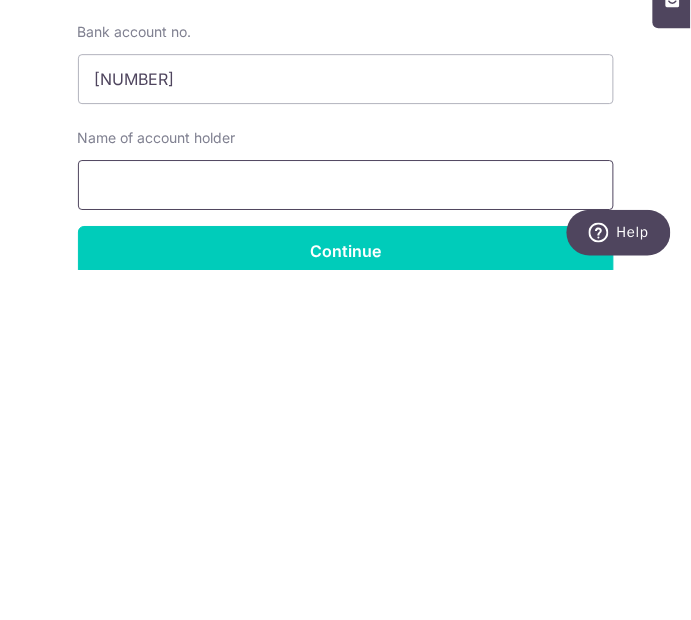 scroll, scrollTop: 532, scrollLeft: 0, axis: vertical 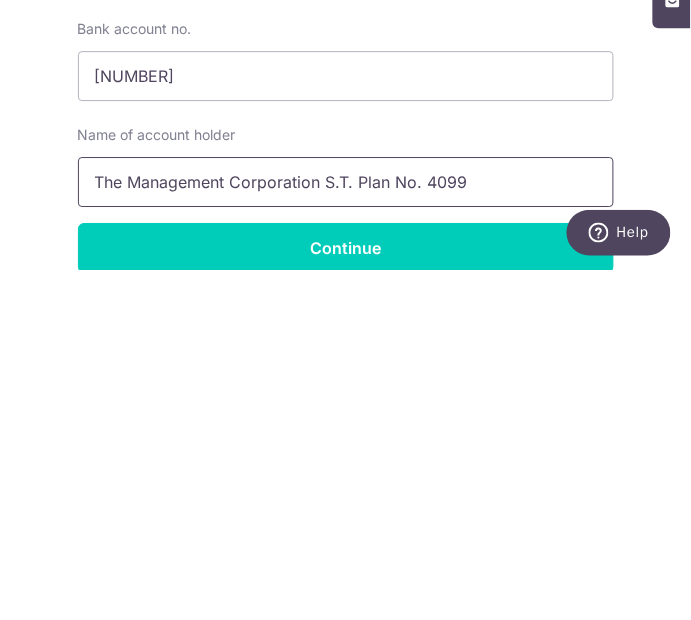 type on "The Management Corporation S.T. Plan No. 4099" 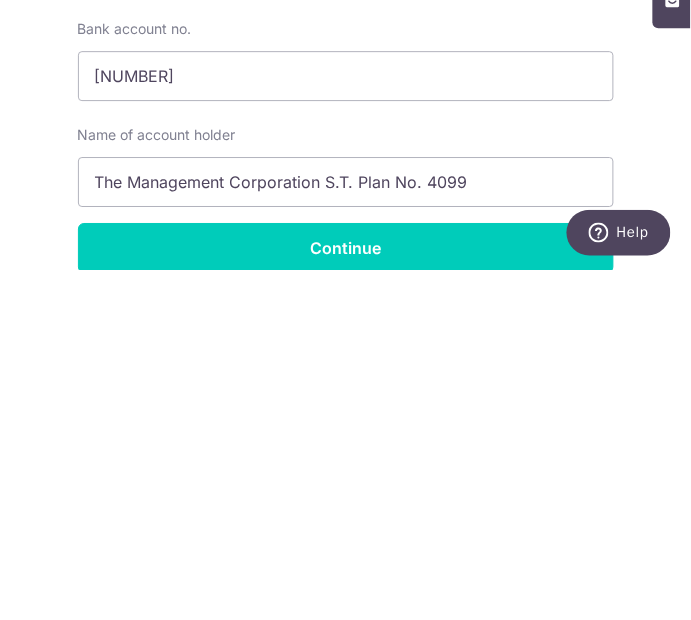 click on "Continue" at bounding box center (346, 598) 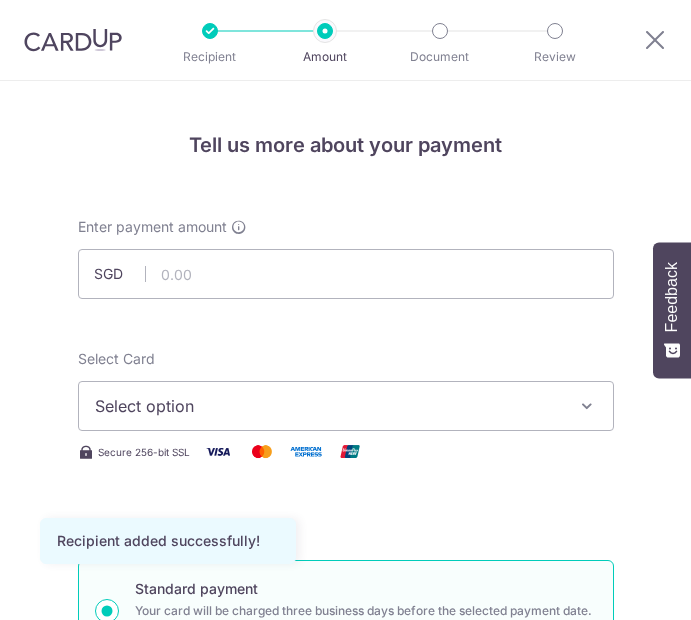 scroll, scrollTop: 0, scrollLeft: 0, axis: both 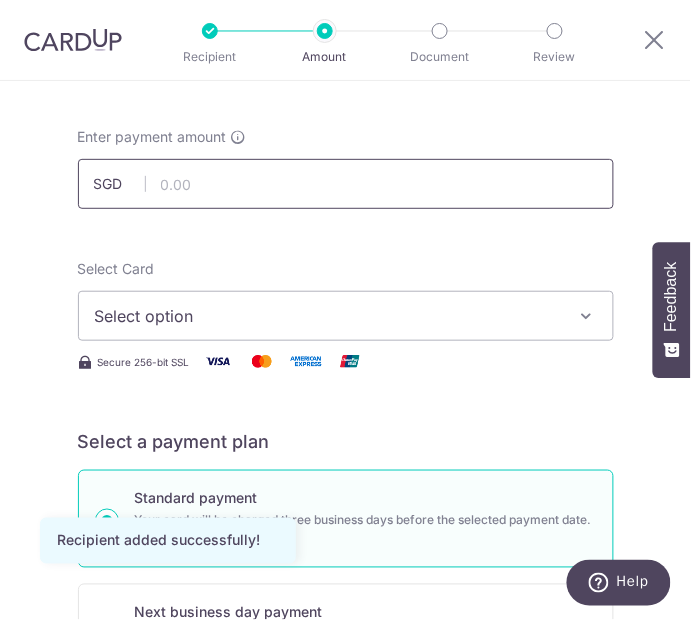click at bounding box center [346, 184] 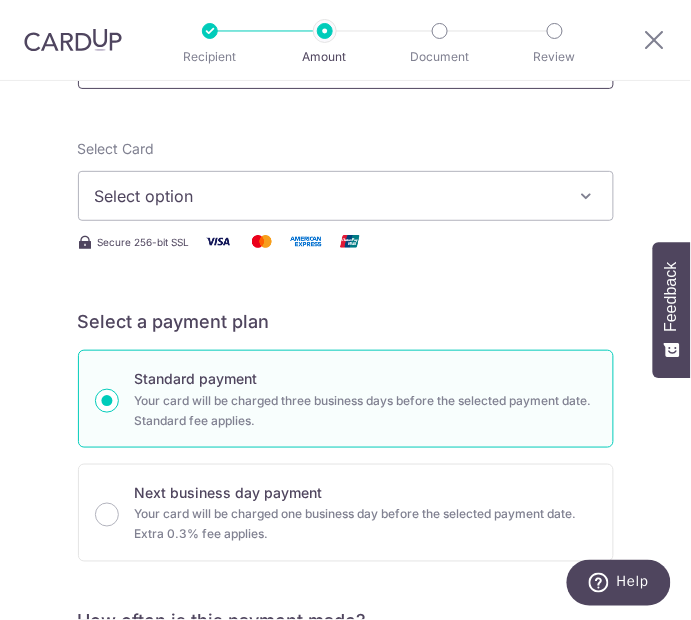 scroll, scrollTop: 217, scrollLeft: 0, axis: vertical 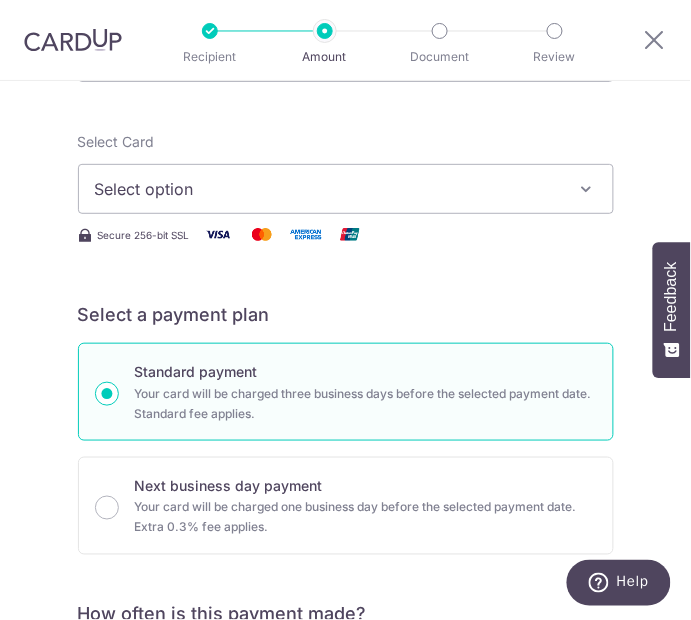 click on "Select option" at bounding box center (332, 189) 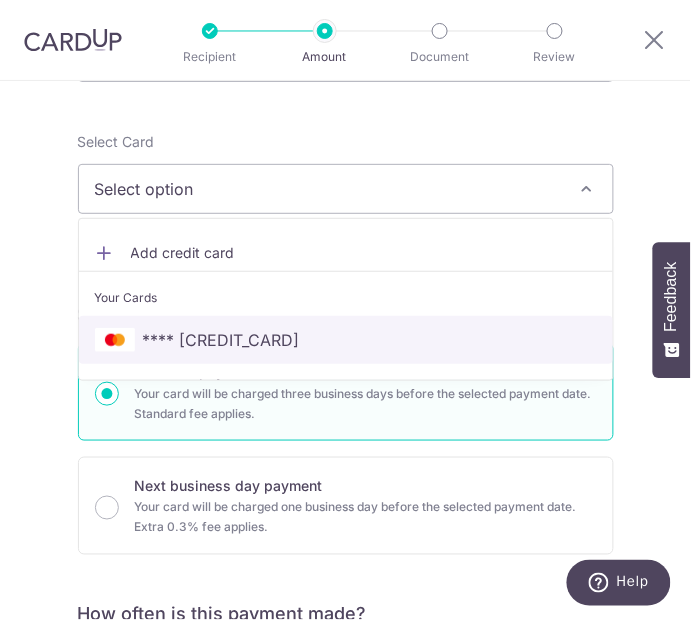 click on "**** [CREDIT_CARD]" at bounding box center (346, 340) 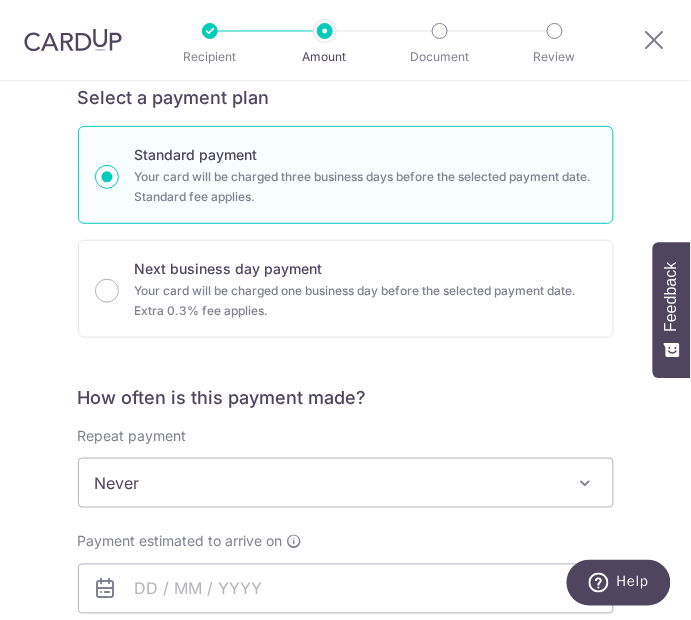scroll, scrollTop: 452, scrollLeft: 0, axis: vertical 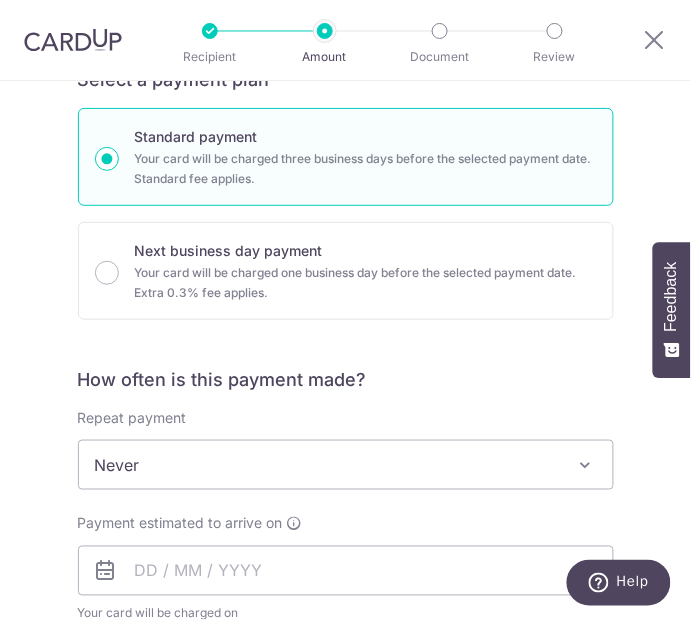 click at bounding box center [586, 465] 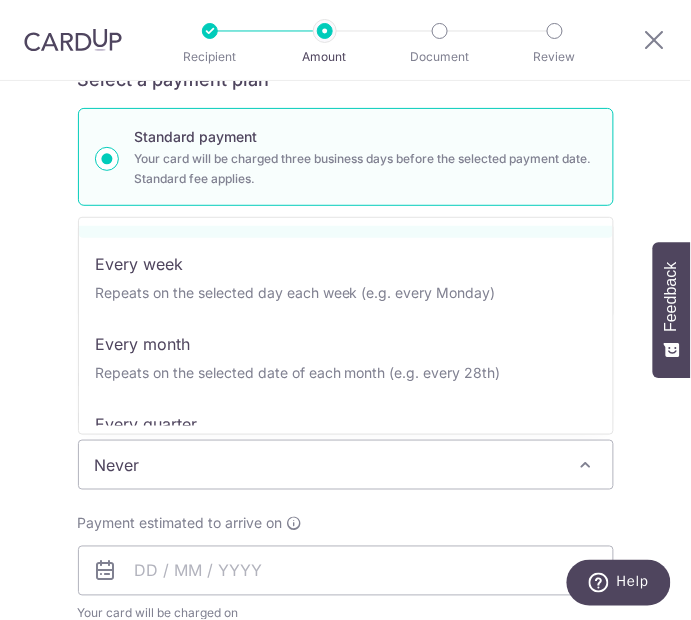scroll, scrollTop: 127, scrollLeft: 0, axis: vertical 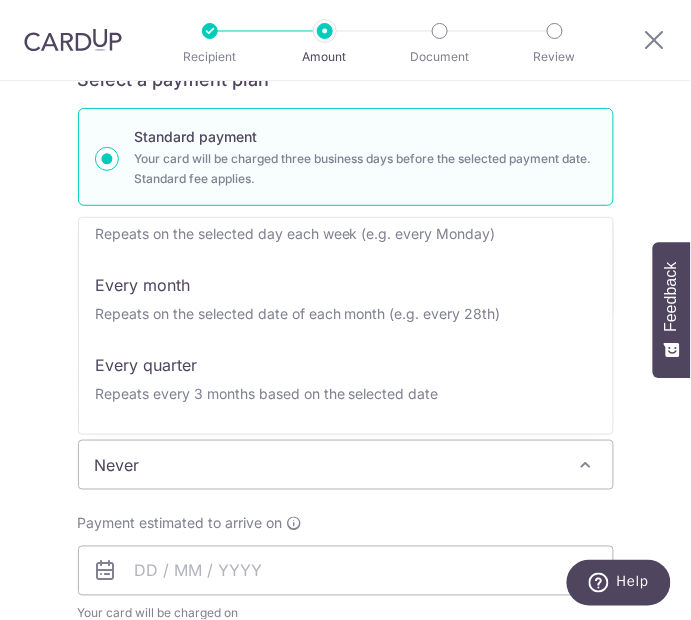 select on "4" 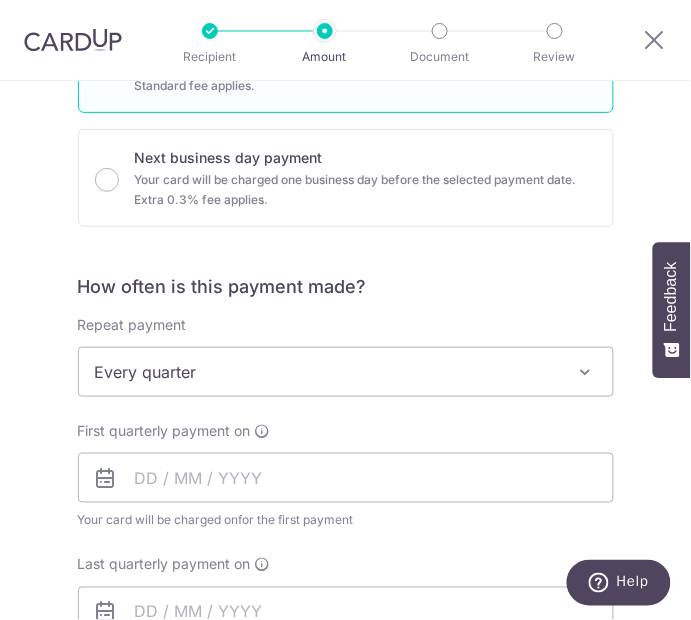 scroll, scrollTop: 548, scrollLeft: 0, axis: vertical 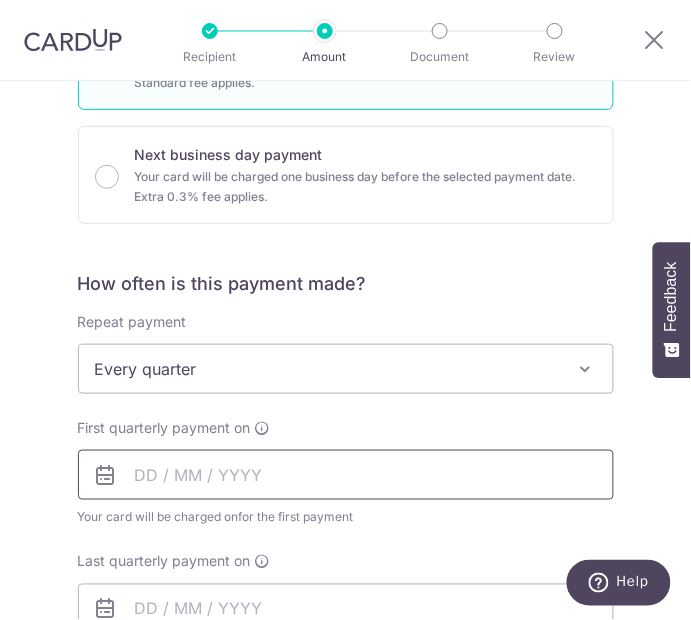 click at bounding box center (346, 475) 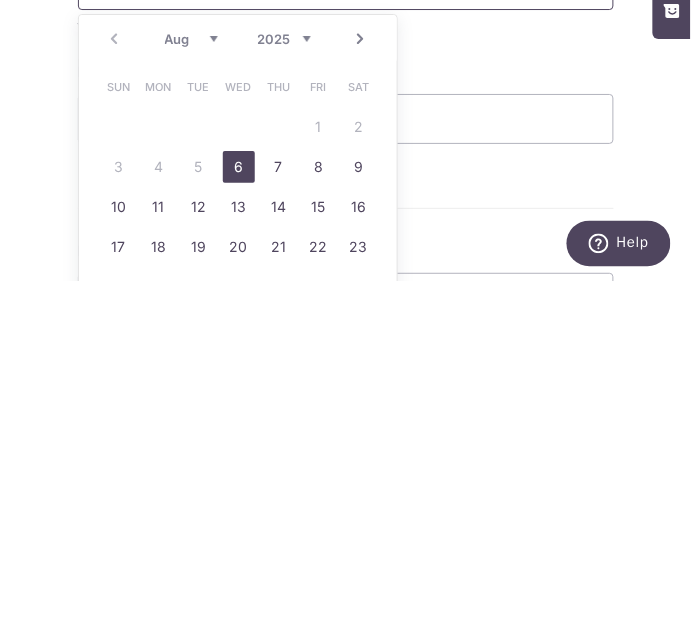 scroll, scrollTop: 701, scrollLeft: 0, axis: vertical 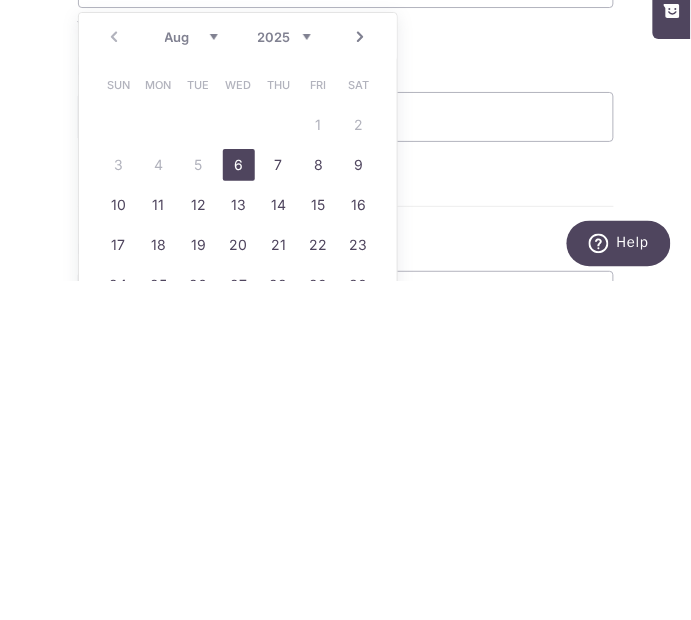 click on "Sun Mon Tue Wed Thu Fri Sat           1 2 3 4 5 6 7 8 9 10 11 12 13 14 15 16 17 18 19 20 21 22 23 24 25 26 27 28 29 30 31" at bounding box center [239, 544] 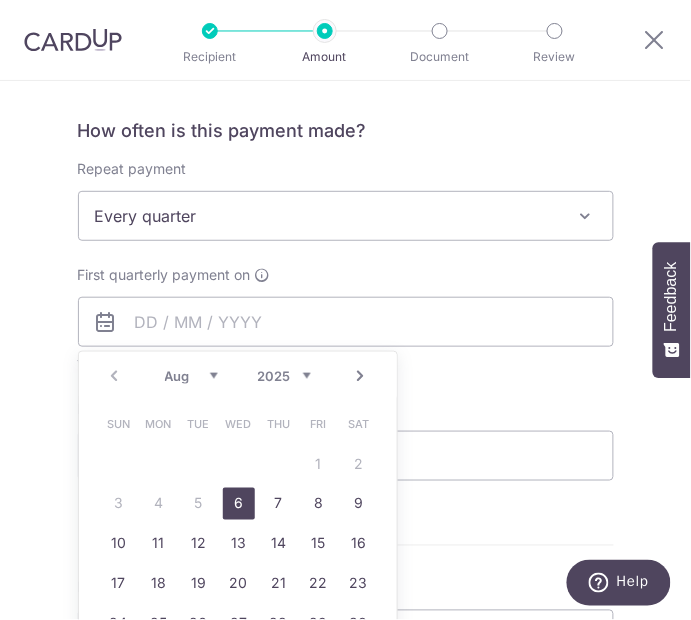 click on "Aug Sep Oct Nov Dec" at bounding box center (191, 376) 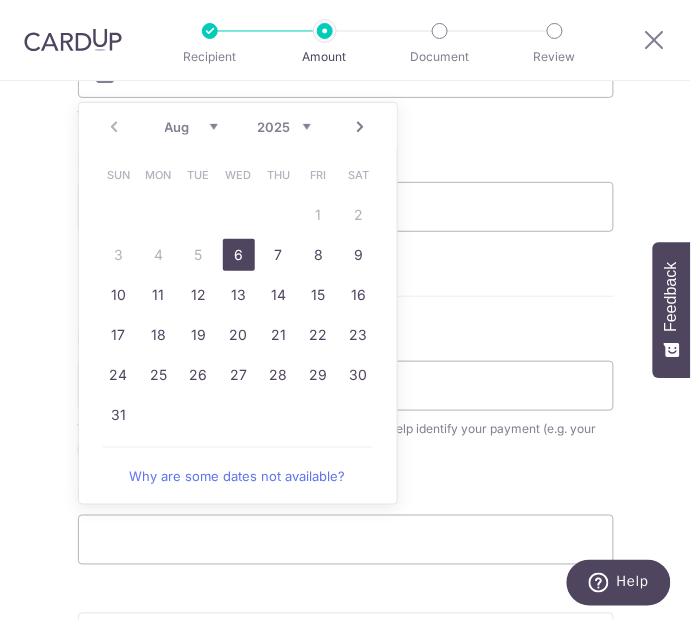 scroll, scrollTop: 950, scrollLeft: 0, axis: vertical 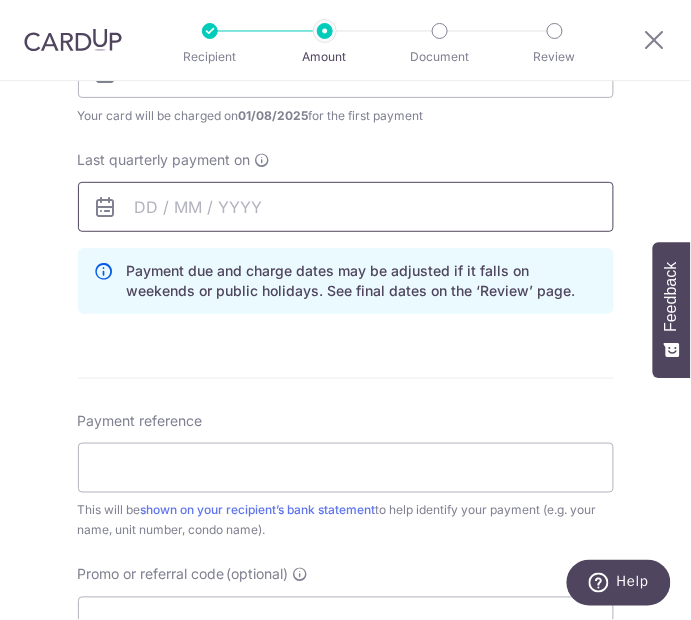 click at bounding box center (346, 207) 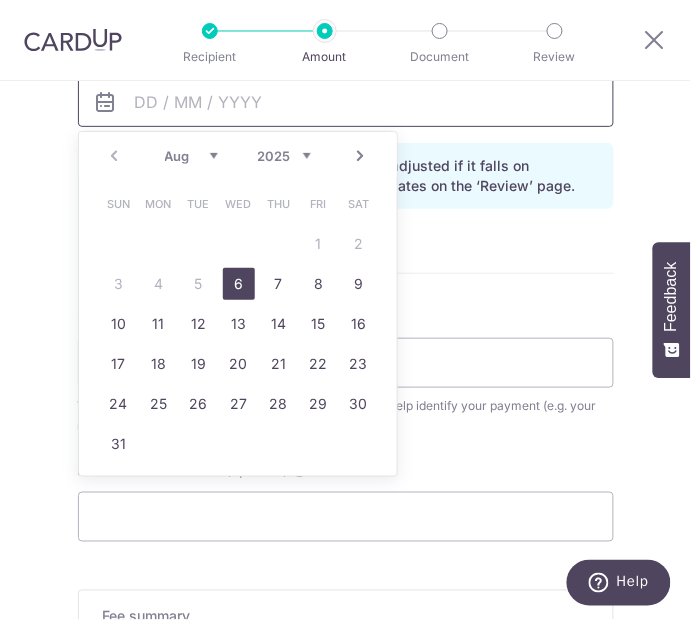 scroll, scrollTop: 1054, scrollLeft: 0, axis: vertical 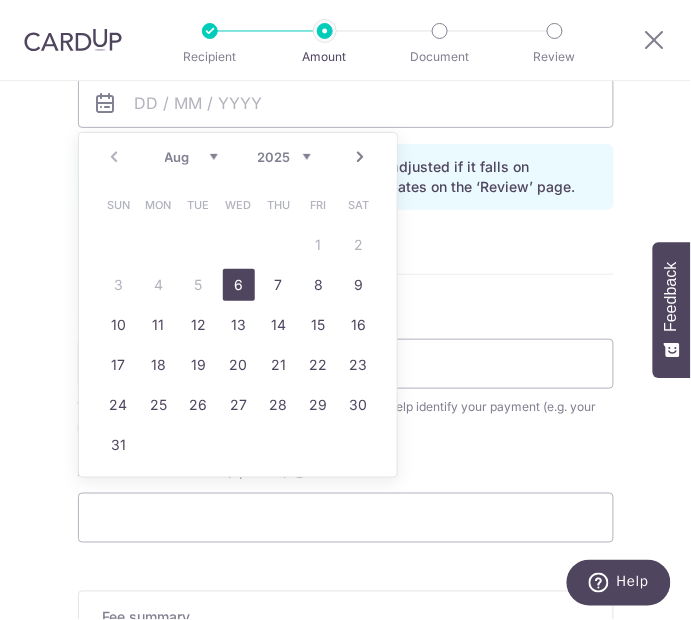 click on "Prev Next Aug Sep Oct Nov Dec 2025 2026 2027 2028 2029 2030 2031 2032 2033 2034 2035" at bounding box center (238, 157) 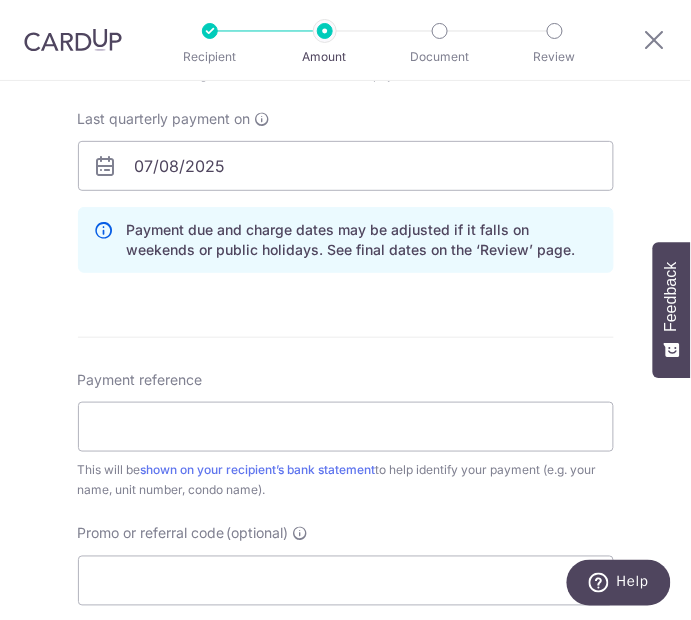 scroll, scrollTop: 953, scrollLeft: 0, axis: vertical 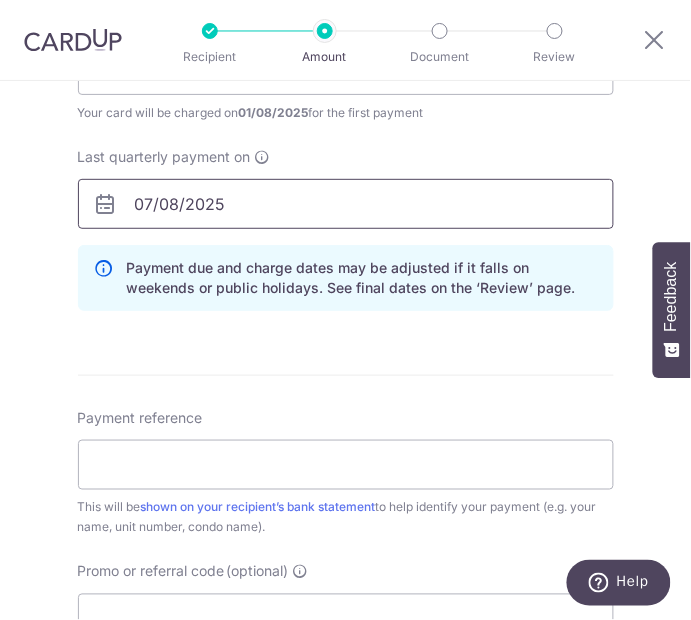 click on "07/08/2025" at bounding box center (346, 204) 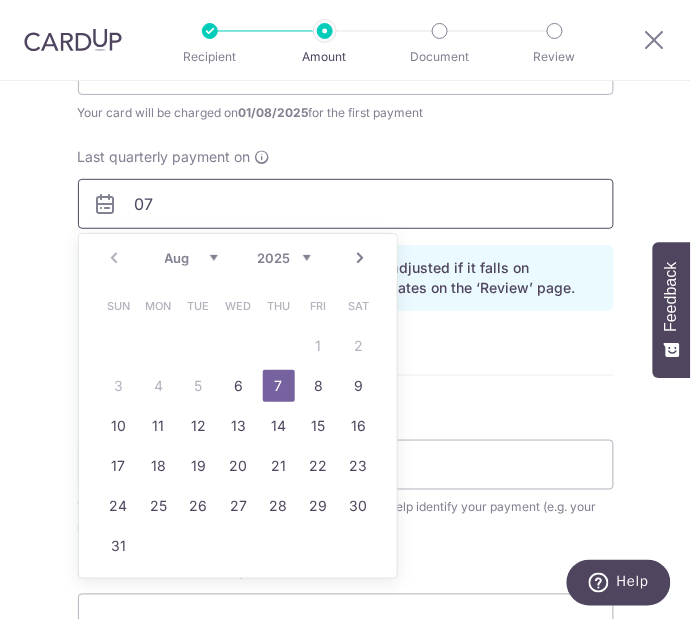 type on "0" 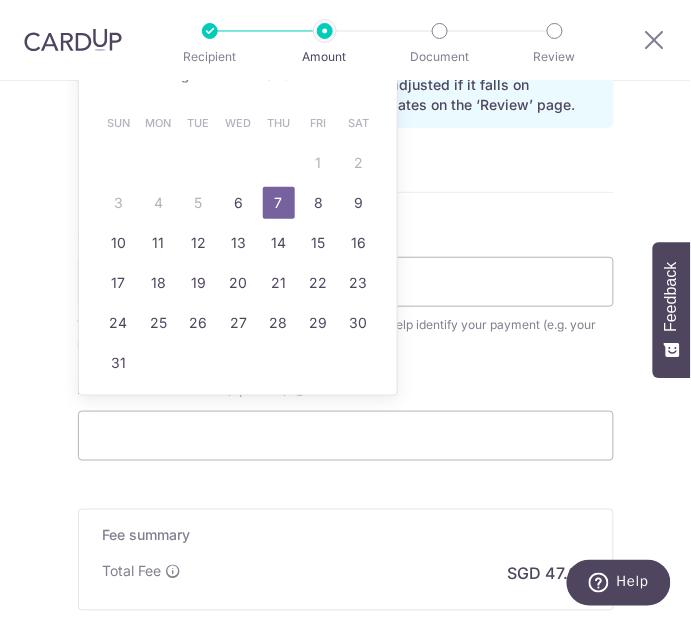 scroll, scrollTop: 1142, scrollLeft: 0, axis: vertical 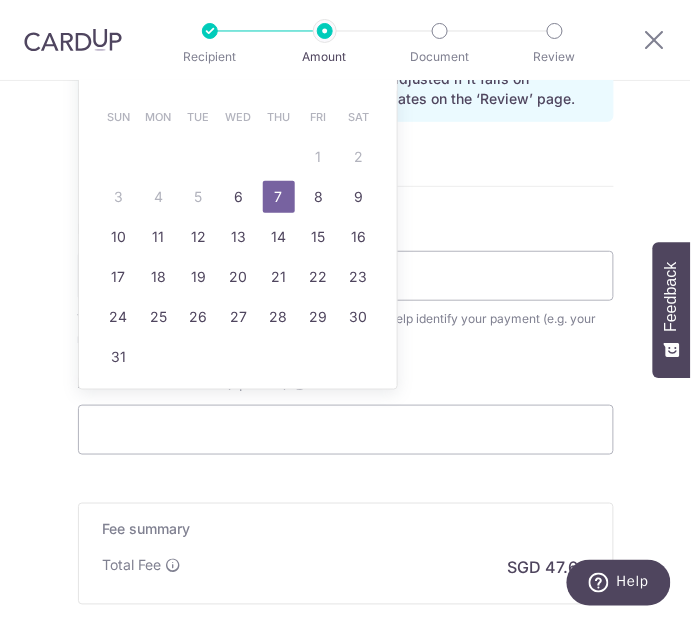 click on "Sun Mon Tue Wed Thu Fri Sat           1 2 3 4 5 6 7 8 9 10 11 12 13 14 15 16 17 18 19 20 21 22 23 24 25 26 27 28 29 30 31" at bounding box center [239, 237] 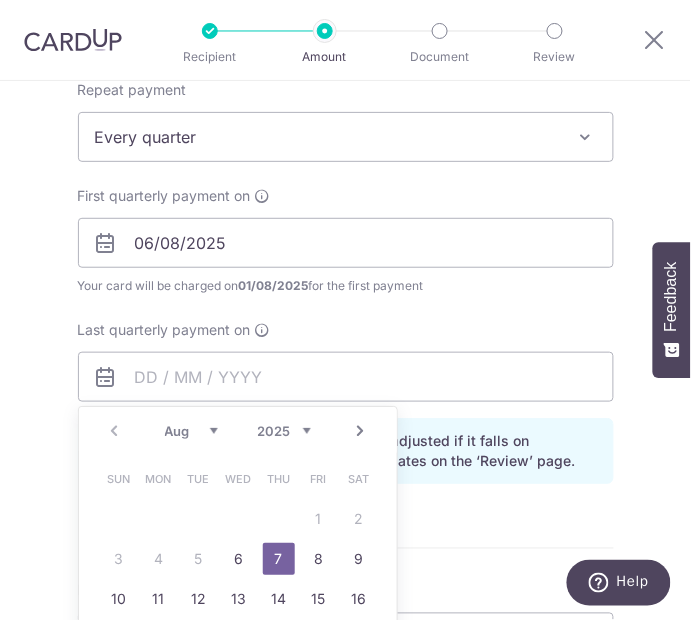 scroll, scrollTop: 789, scrollLeft: 0, axis: vertical 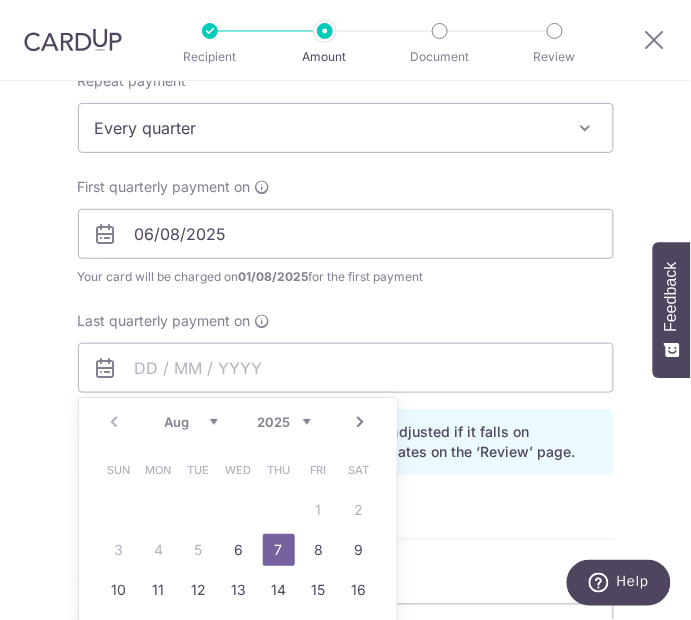 click at bounding box center [263, 321] 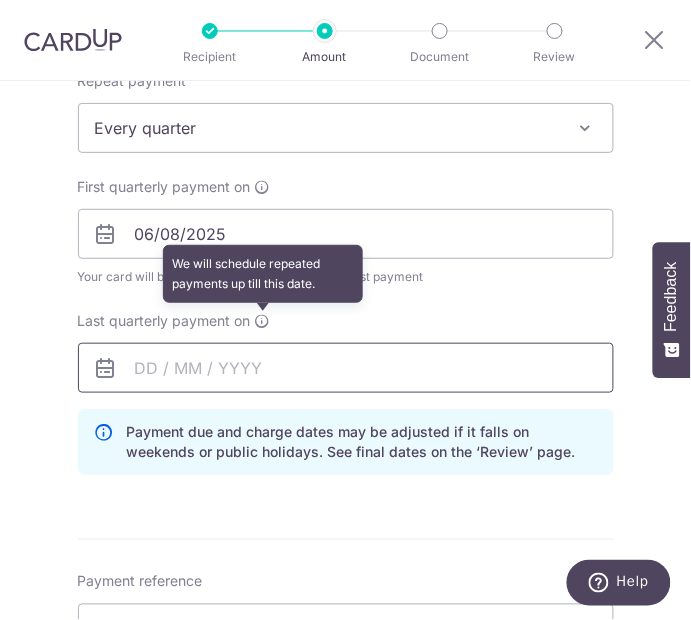 click at bounding box center [346, 368] 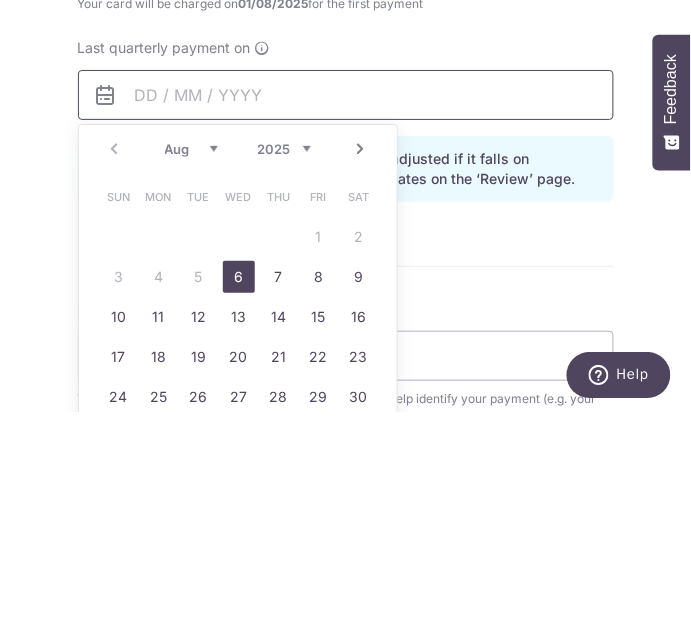 scroll, scrollTop: 894, scrollLeft: 0, axis: vertical 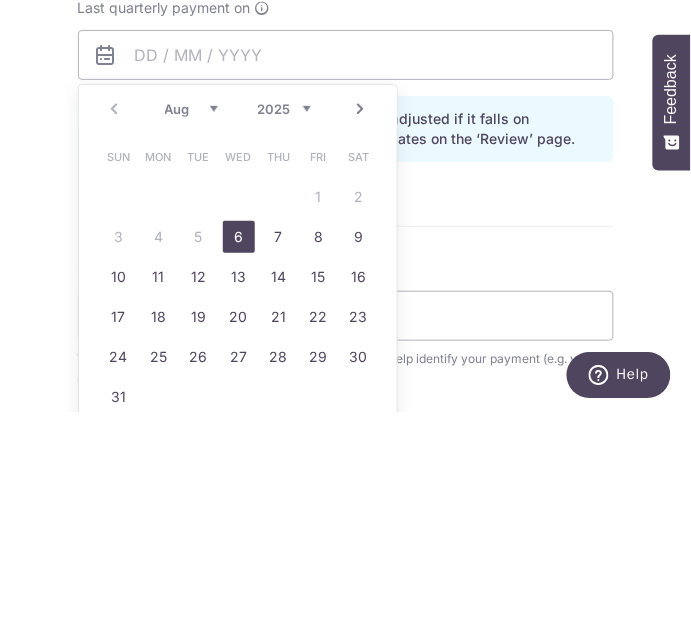 click on "2025 2026 2027 2028 2029 2030 2031 2032 2033 2034 2035" at bounding box center [284, 317] 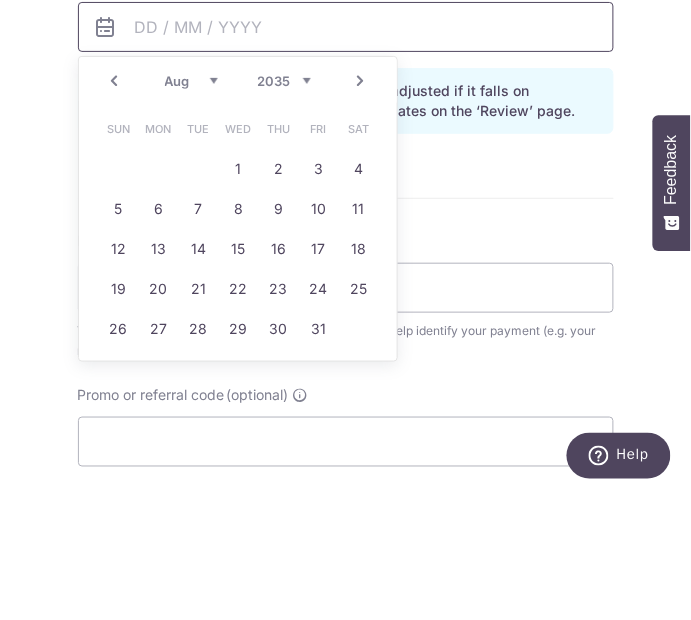 scroll, scrollTop: 1003, scrollLeft: 0, axis: vertical 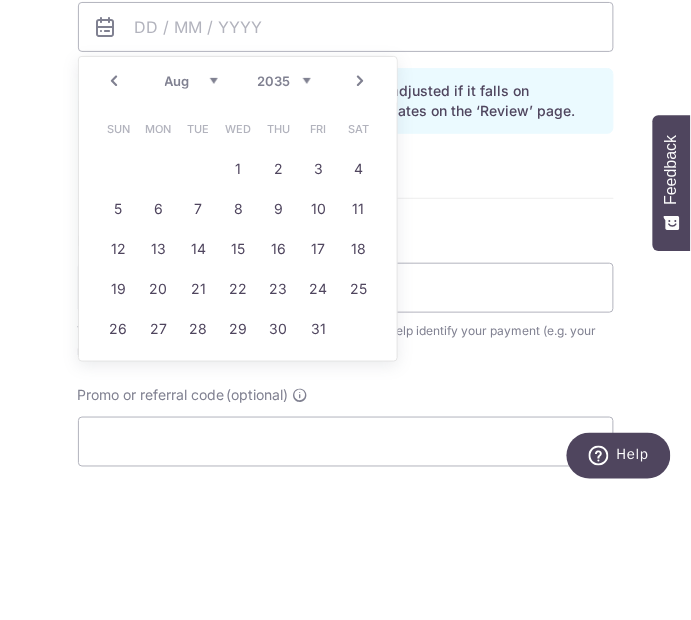 click on "1" at bounding box center (239, 296) 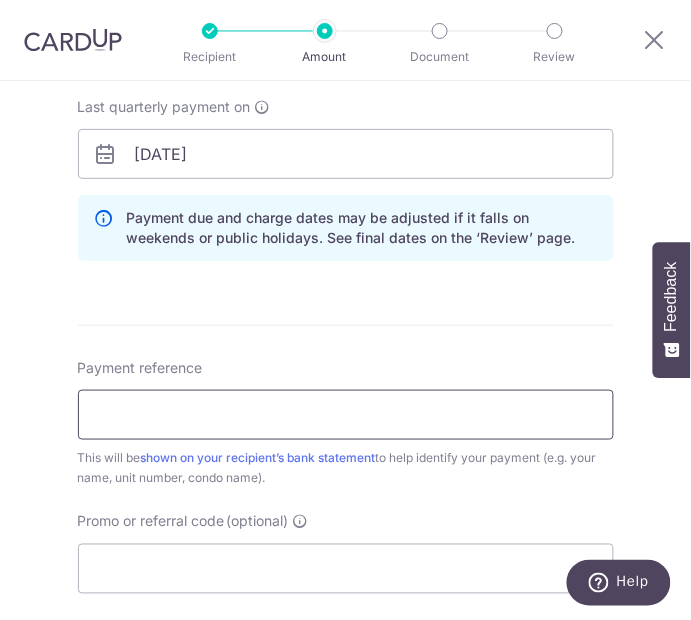 click on "Payment reference" at bounding box center (346, 415) 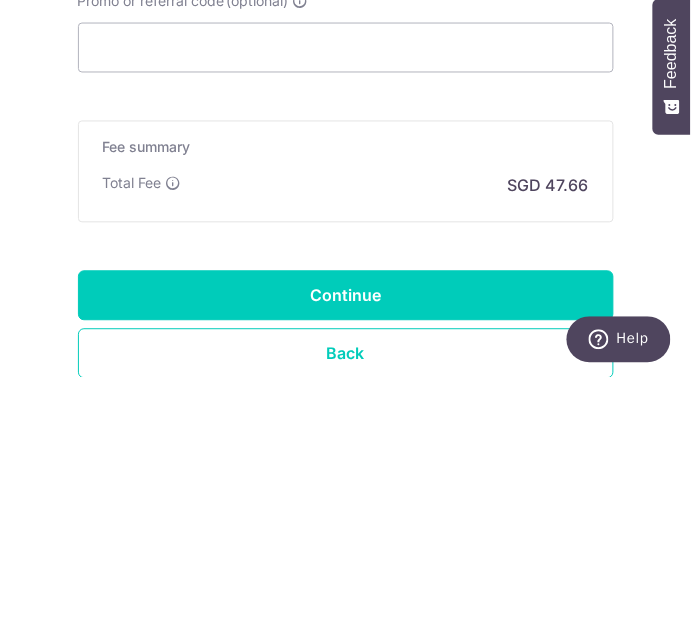 scroll, scrollTop: 1327, scrollLeft: 0, axis: vertical 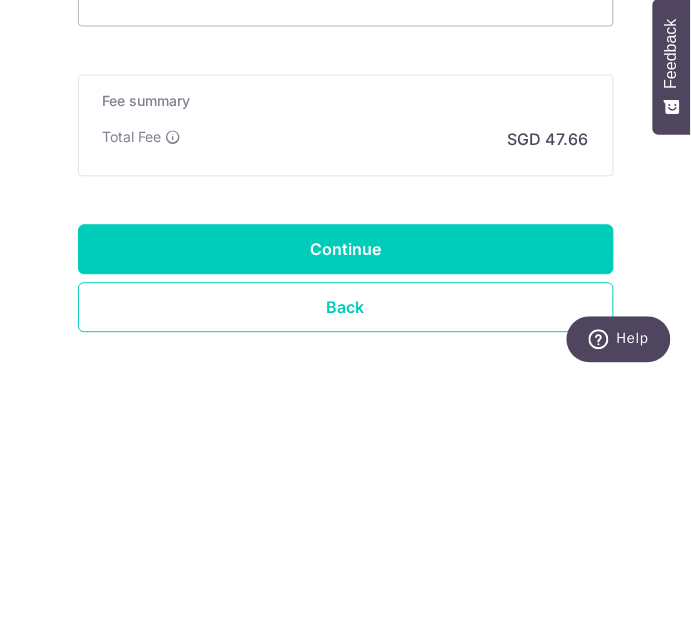type on "37D Este Villa" 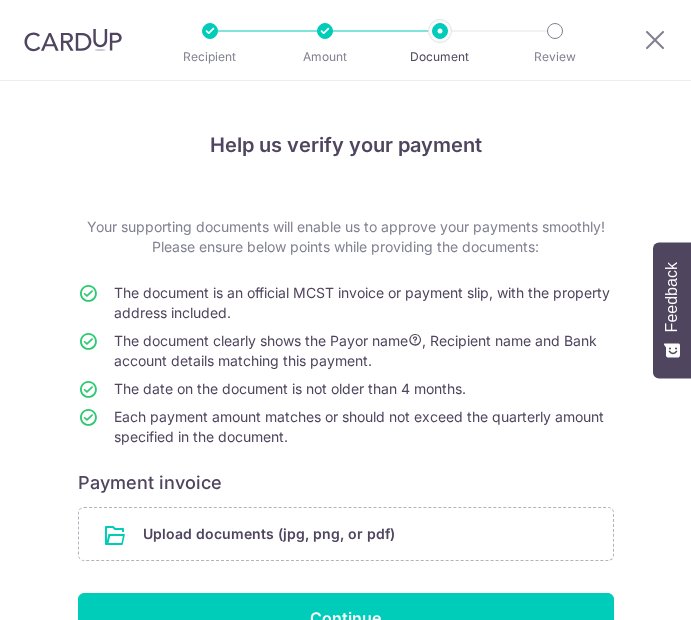 scroll, scrollTop: 0, scrollLeft: 0, axis: both 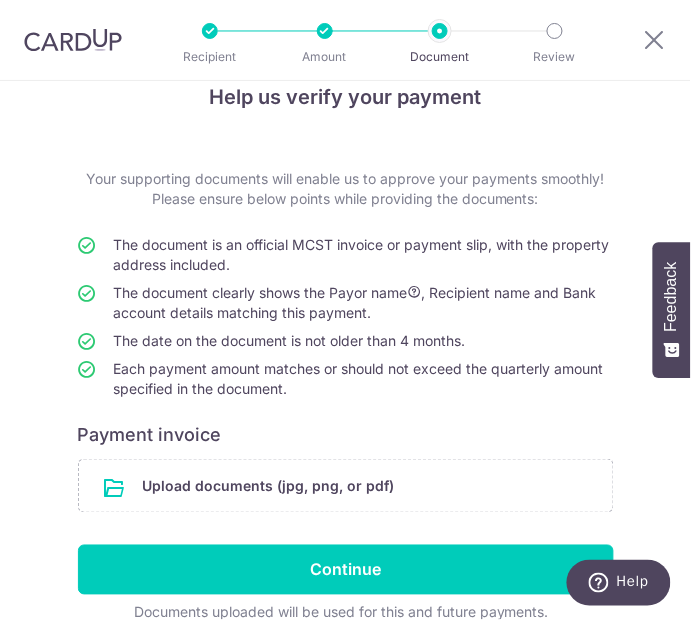 click at bounding box center (346, 486) 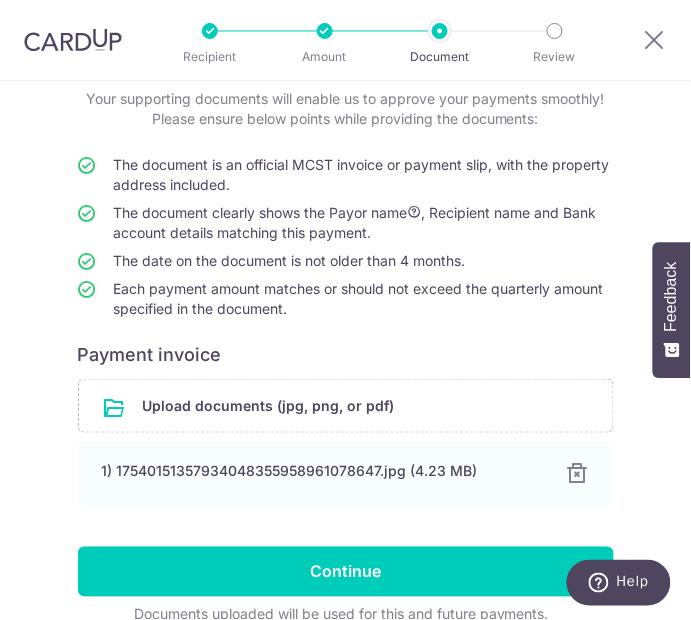 scroll, scrollTop: 130, scrollLeft: 0, axis: vertical 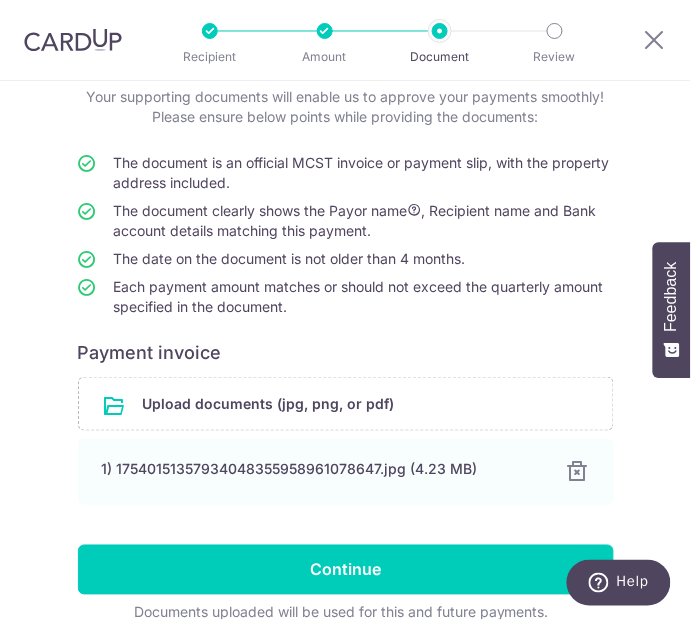 click on "Continue" at bounding box center [346, 570] 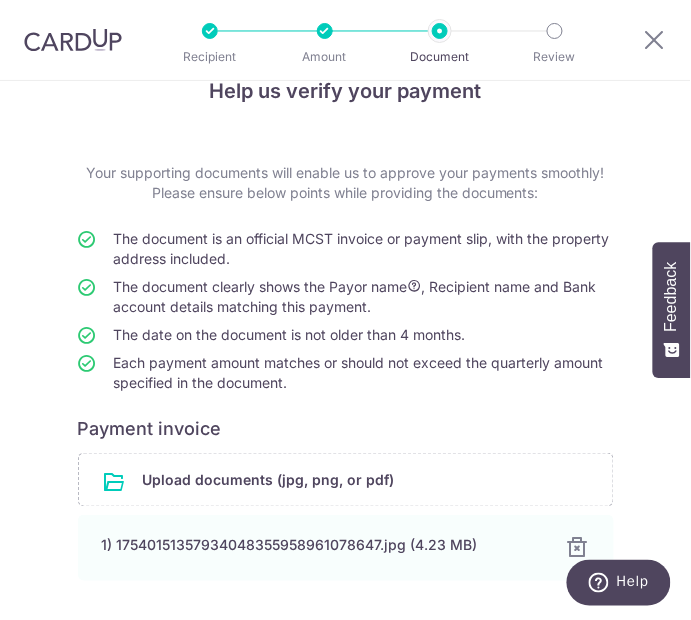 scroll, scrollTop: 0, scrollLeft: 0, axis: both 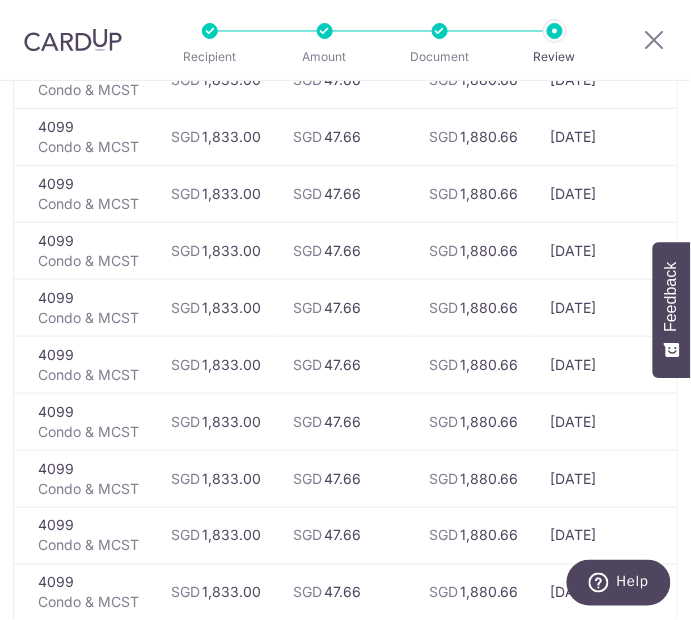 click on "Recipient Amount Document Review" at bounding box center [382, 40] 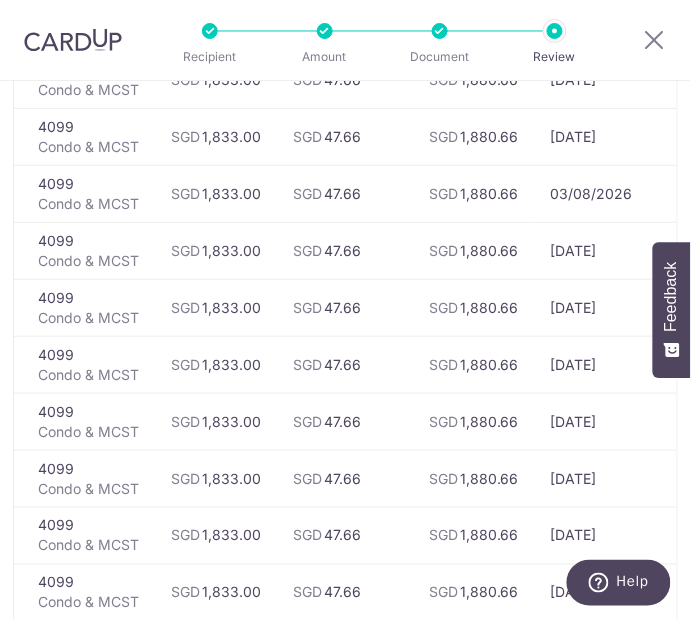 scroll, scrollTop: 358, scrollLeft: 0, axis: vertical 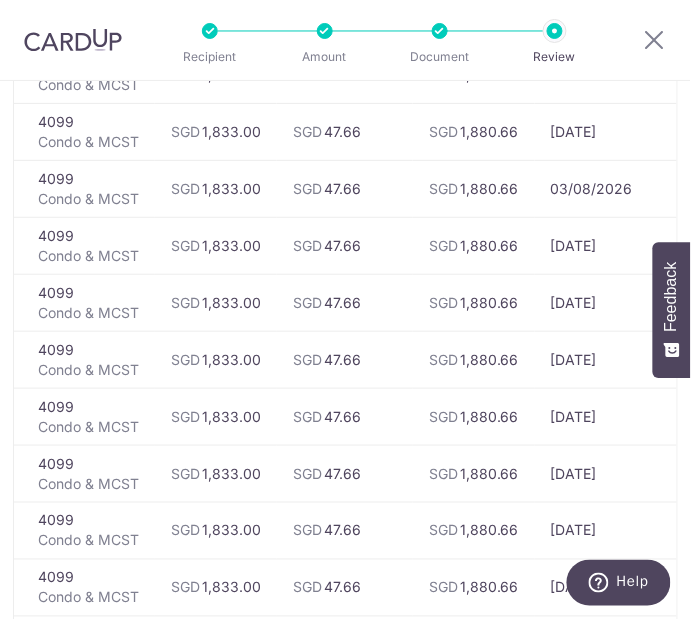 click on "Recipient Amount Document Review" at bounding box center (382, 40) 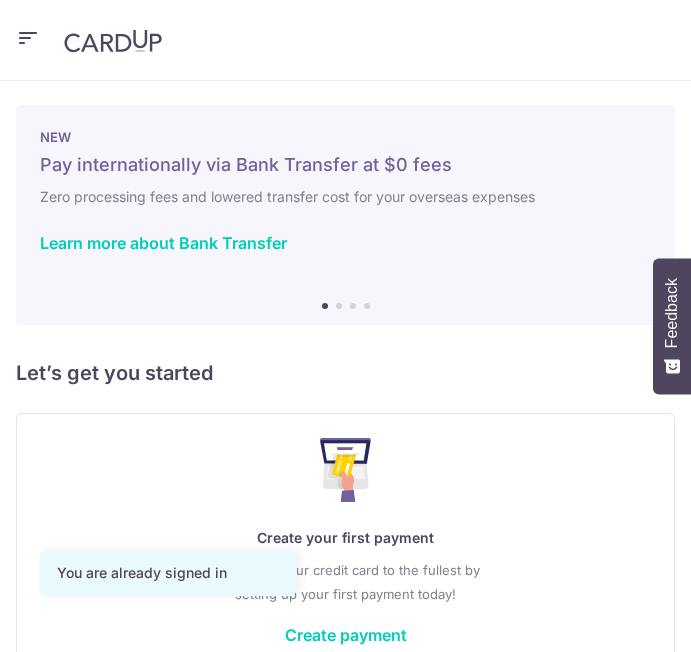 scroll, scrollTop: 0, scrollLeft: 0, axis: both 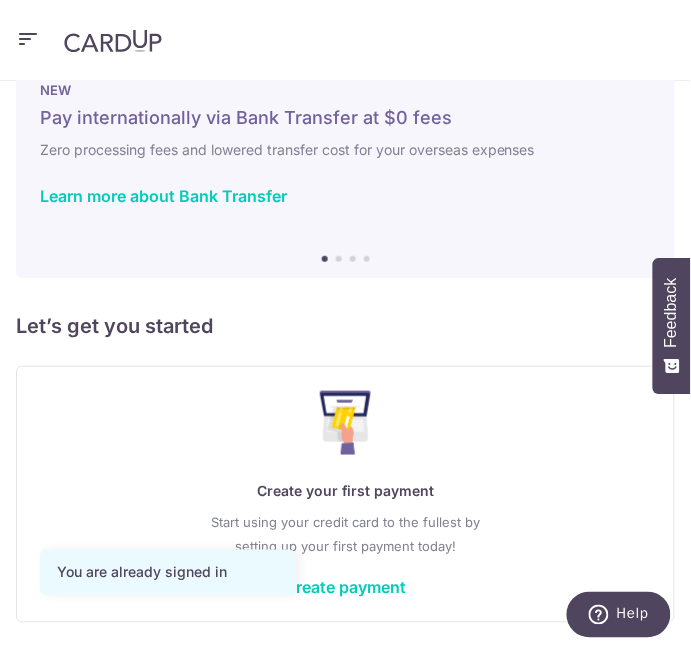 click on "Create payment" at bounding box center [346, 588] 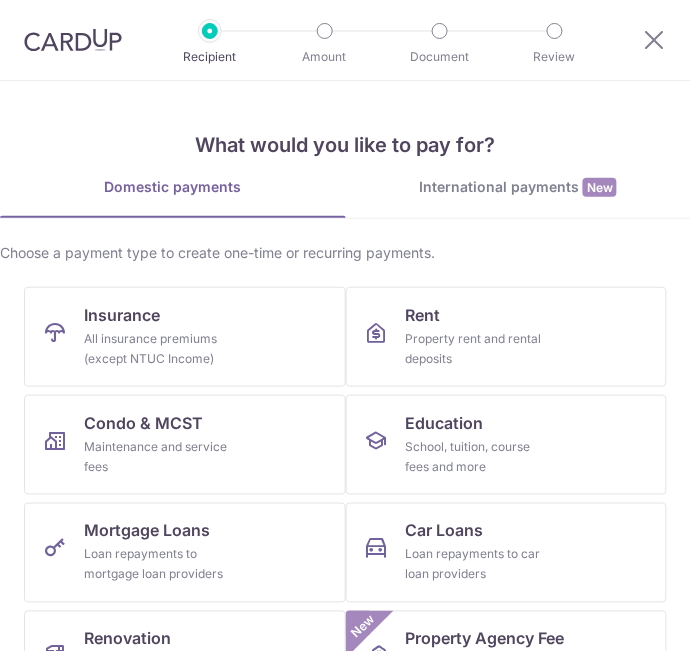 scroll, scrollTop: 0, scrollLeft: 0, axis: both 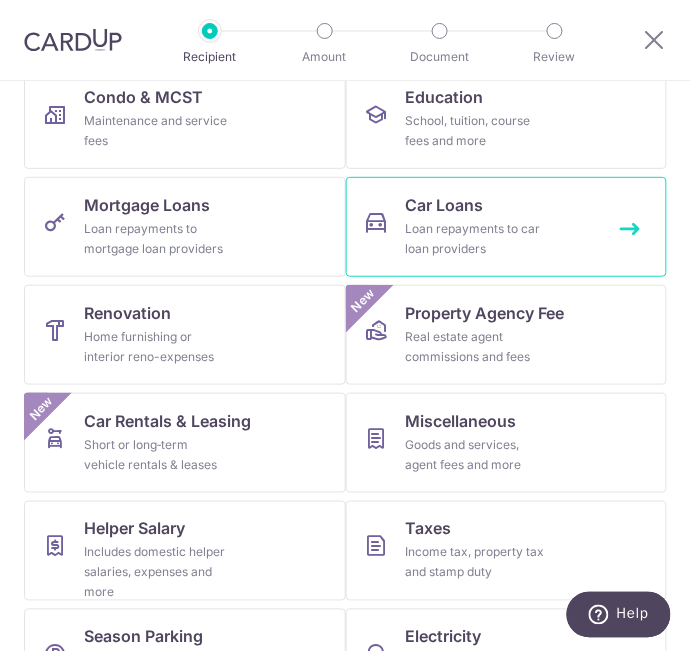 click on "Loan repayments to car loan providers" at bounding box center [478, 239] 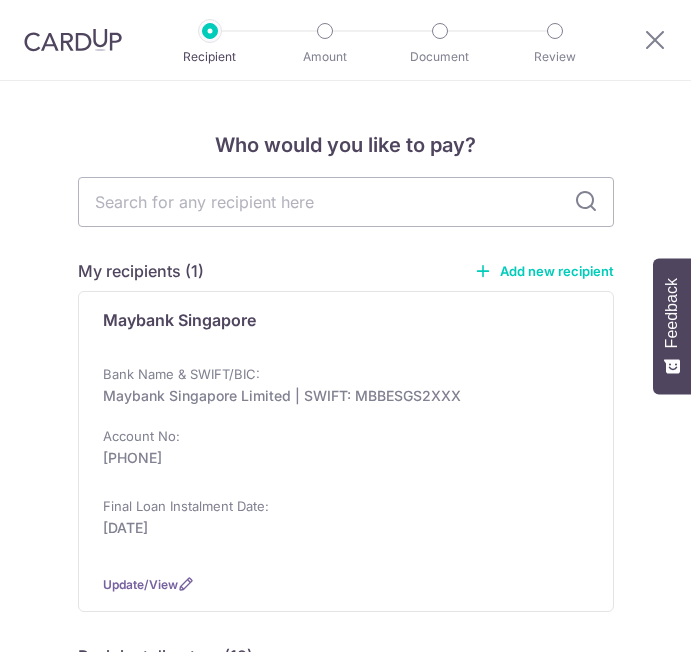scroll, scrollTop: 0, scrollLeft: 0, axis: both 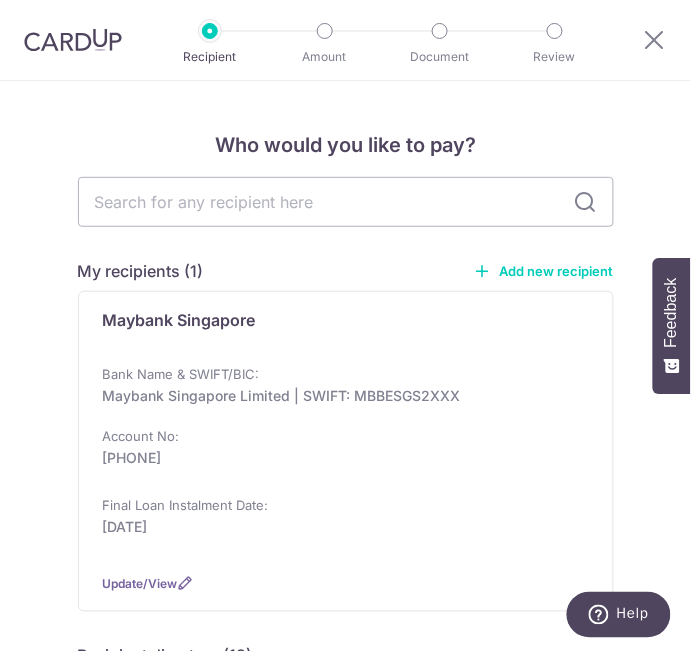 click on "Maybank Singapore" at bounding box center [334, 328] 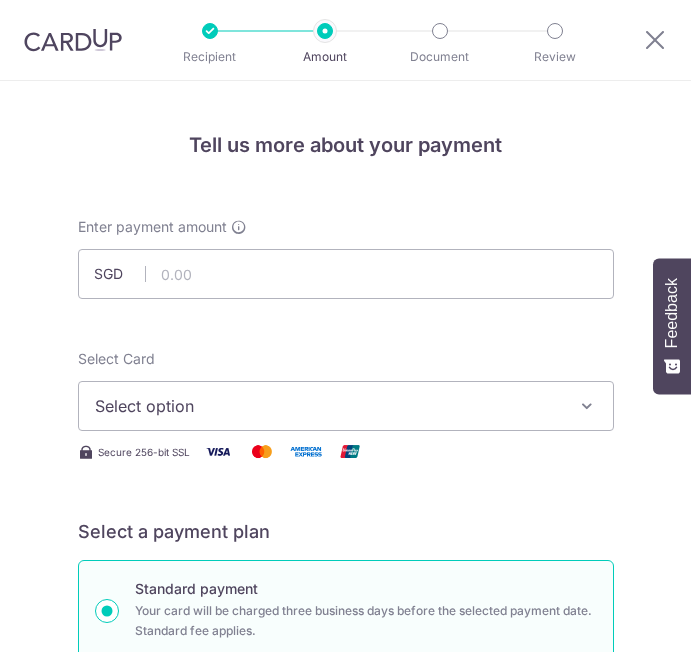 scroll, scrollTop: 0, scrollLeft: 0, axis: both 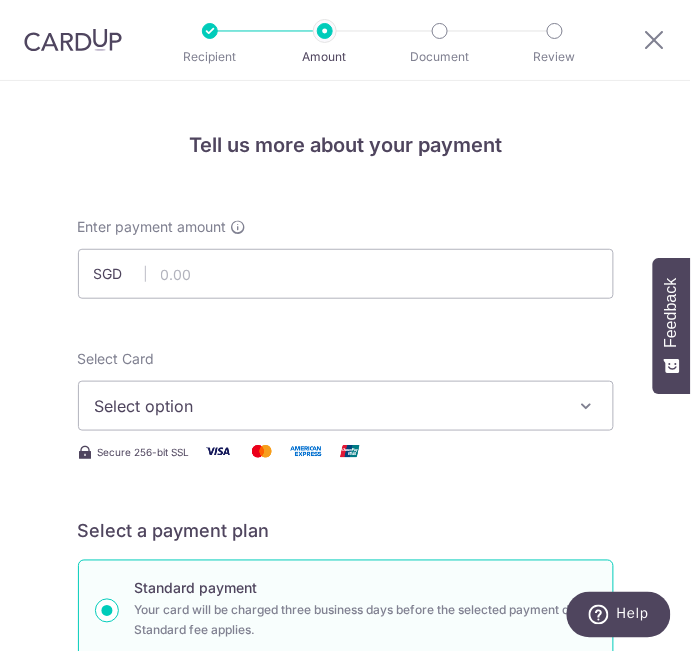 click on "Select option" at bounding box center (332, 406) 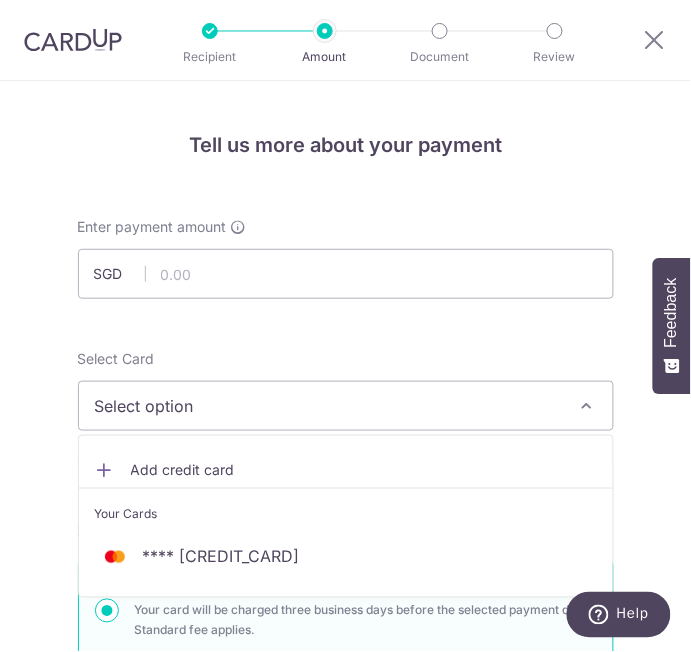 click on "**** [CREDIT_CARD]" at bounding box center [346, 557] 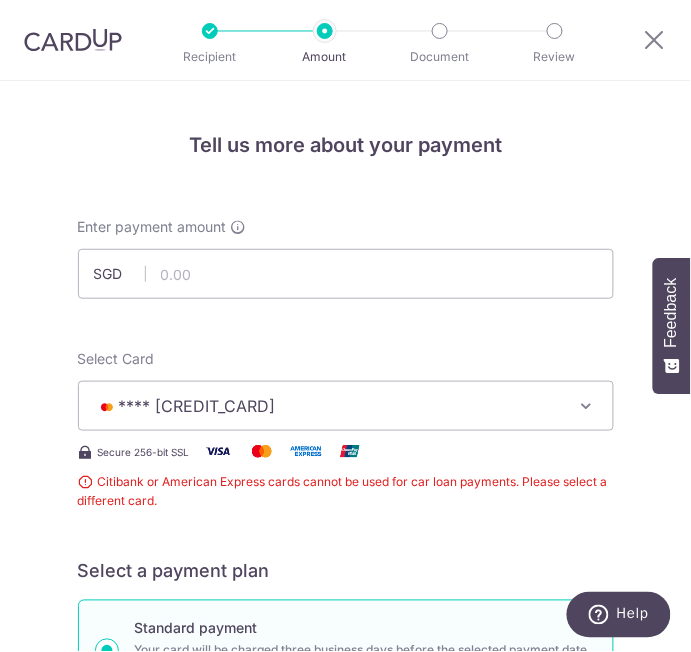 click at bounding box center (587, 406) 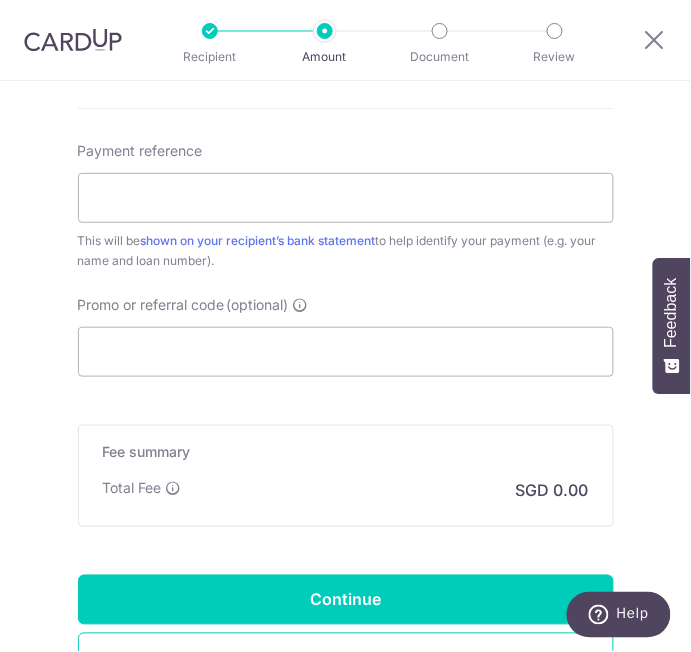 scroll, scrollTop: 1203, scrollLeft: 0, axis: vertical 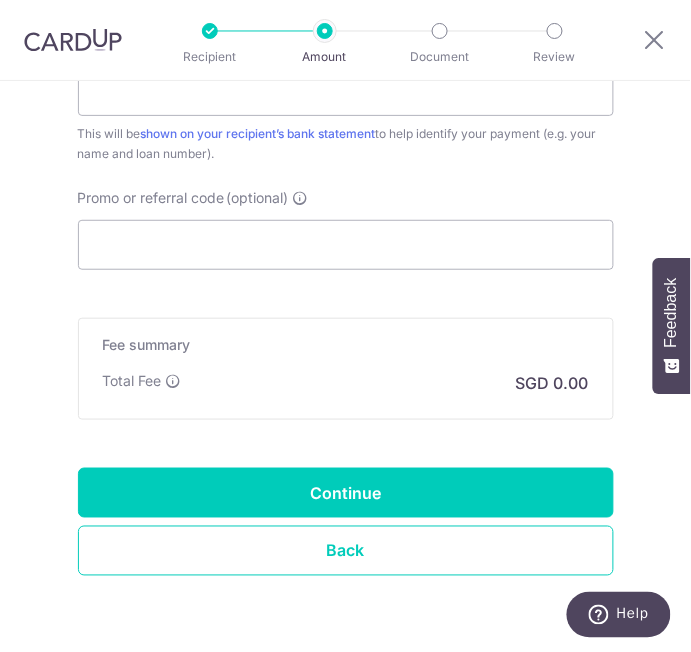 click at bounding box center (345, 326) 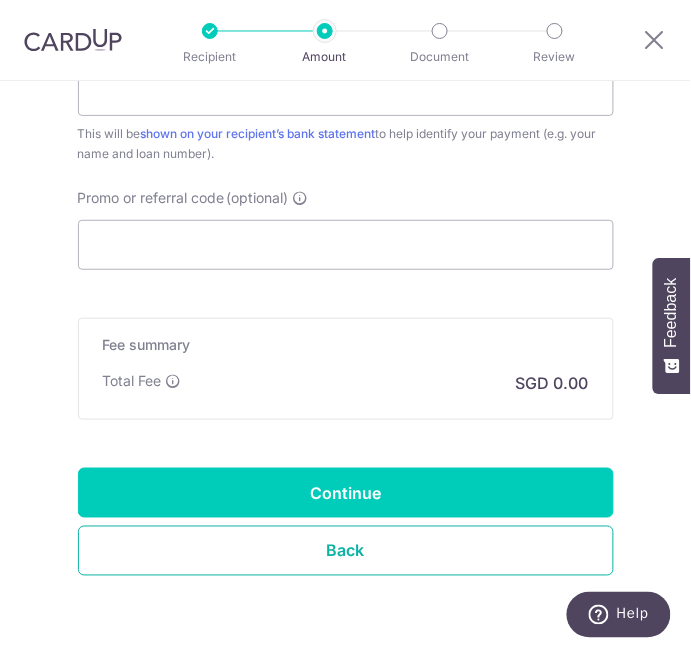 click on "Back" at bounding box center (346, 551) 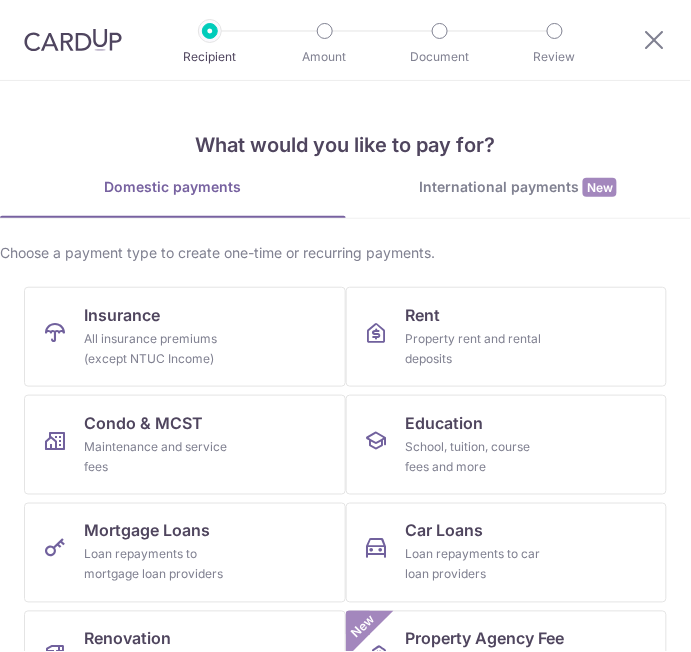 click on "Mortgage Loans Loan repayments to mortgage loan providers" at bounding box center (185, 553) 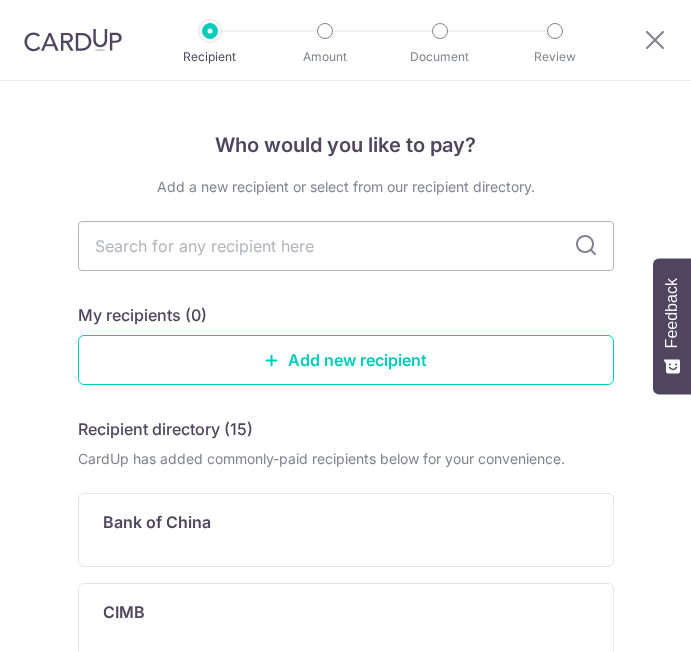 scroll, scrollTop: 0, scrollLeft: 0, axis: both 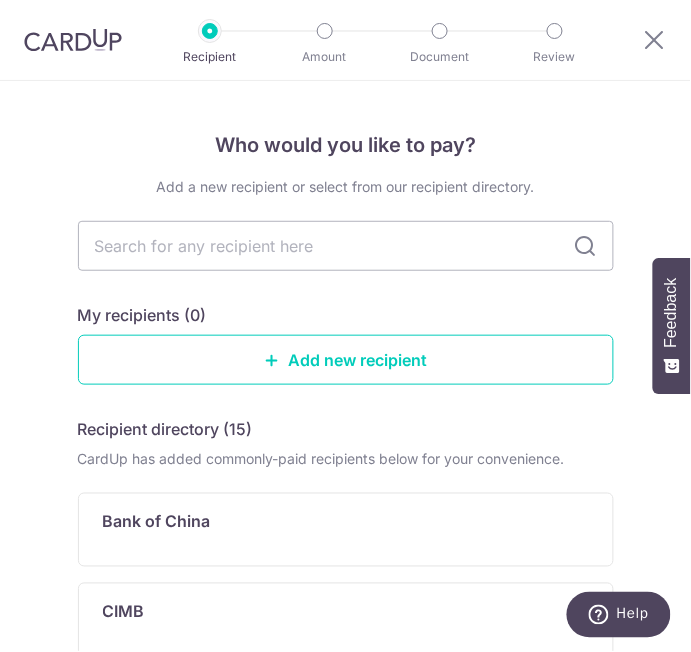click at bounding box center (346, 246) 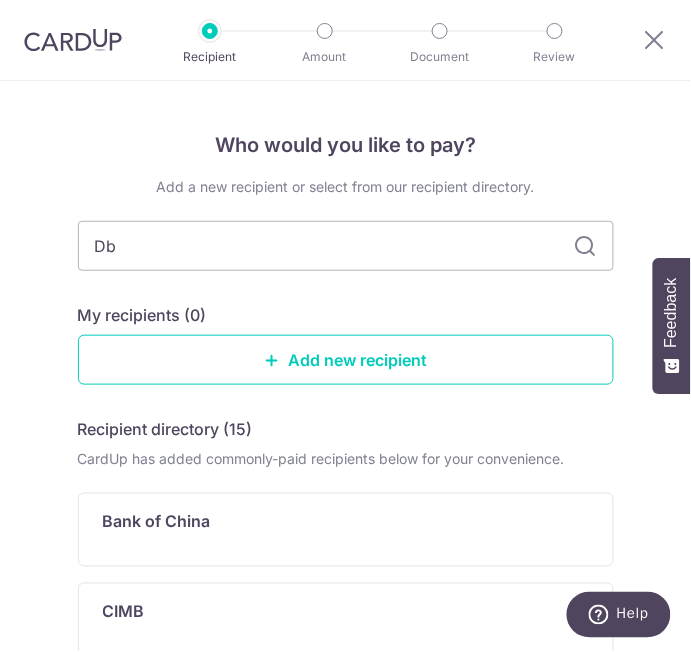 type on "Dbs" 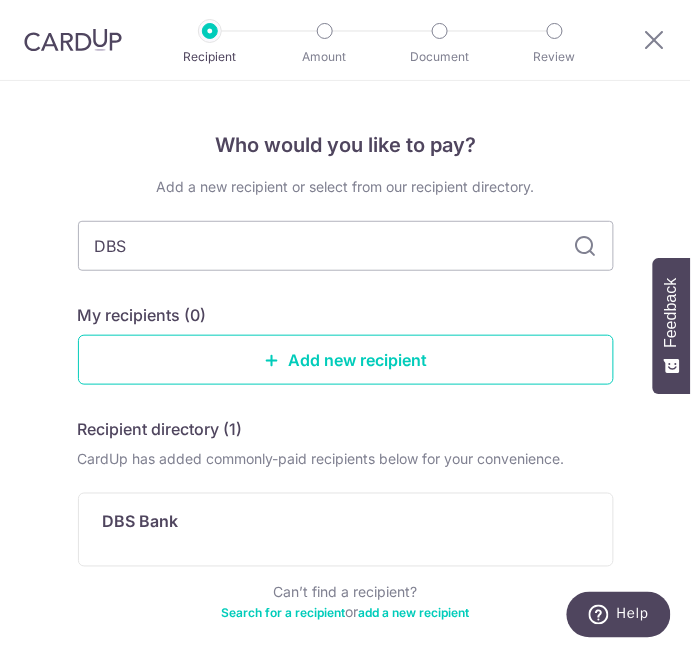 type on "DBS" 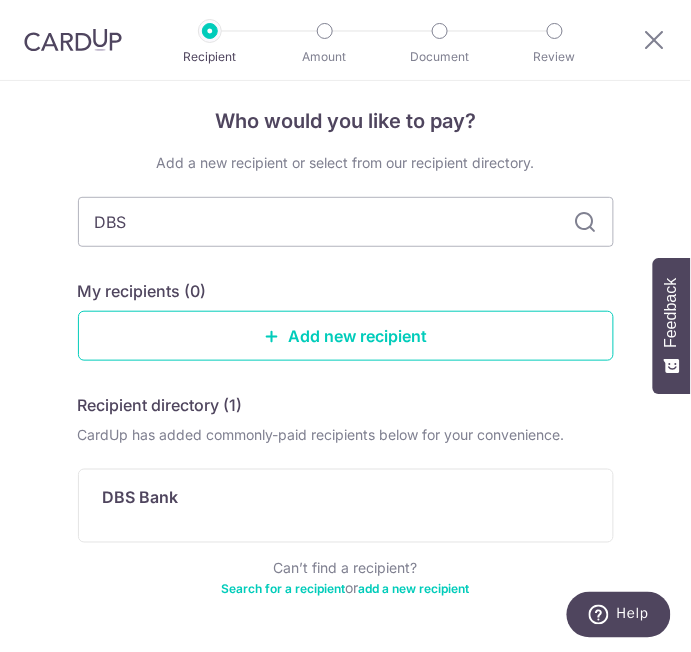 click on "DBS Bank" at bounding box center (334, 506) 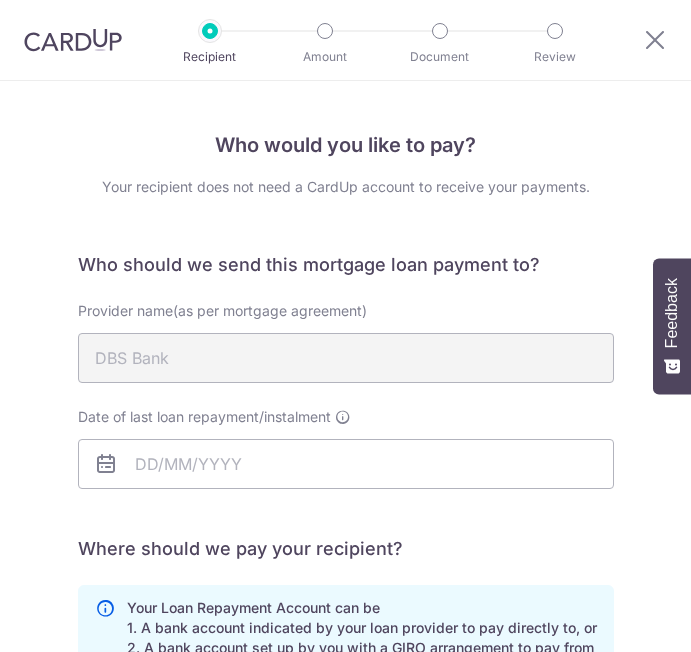 scroll, scrollTop: 0, scrollLeft: 0, axis: both 